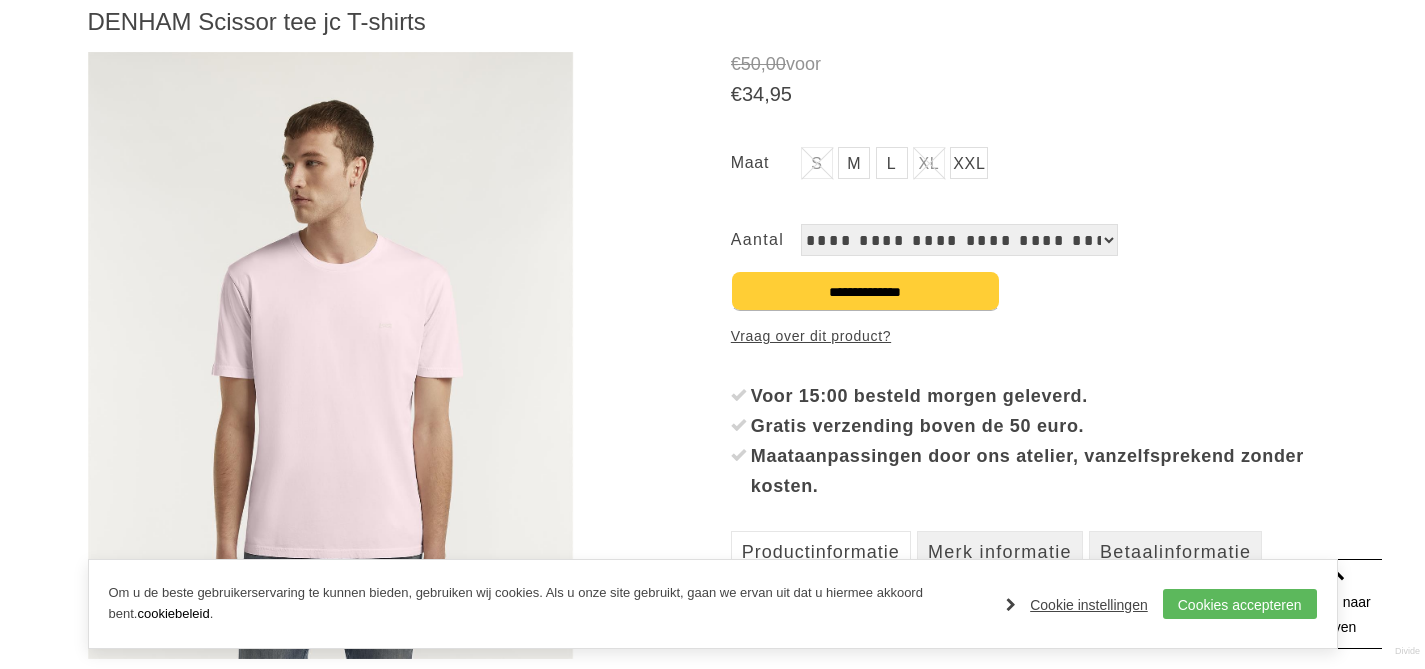scroll, scrollTop: 280, scrollLeft: 0, axis: vertical 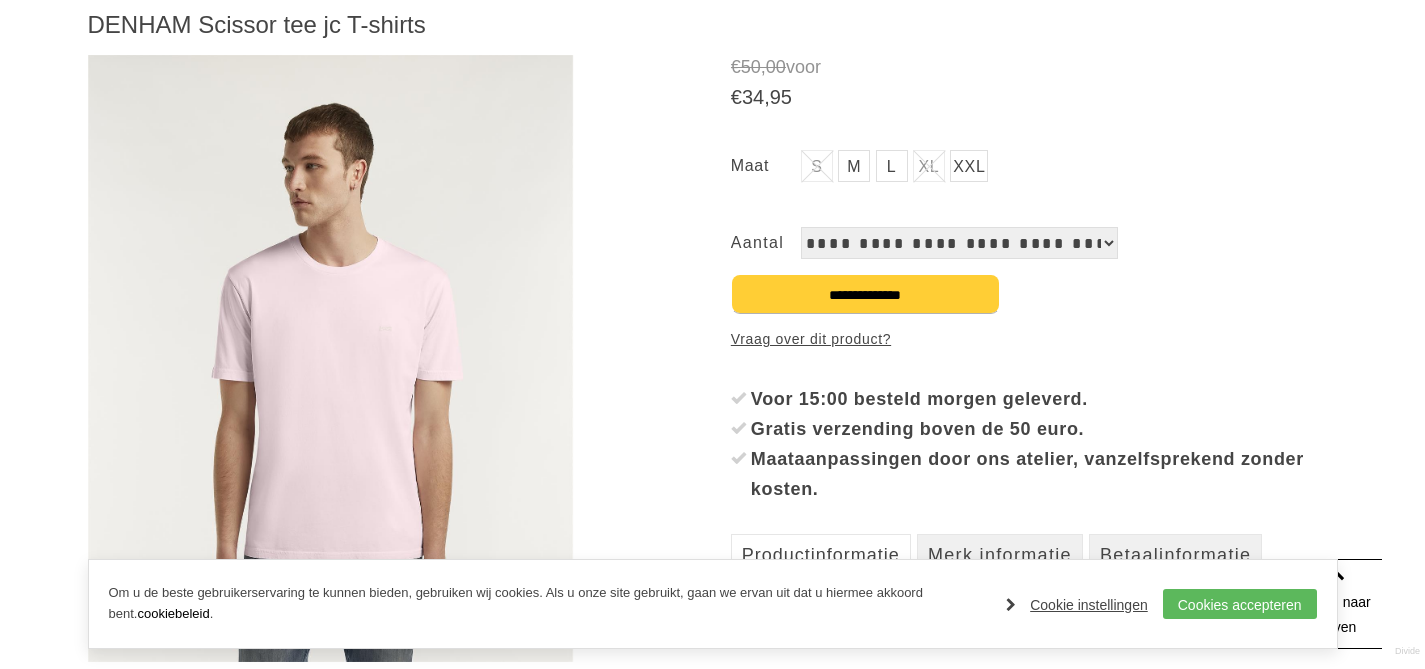 click at bounding box center (331, 358) 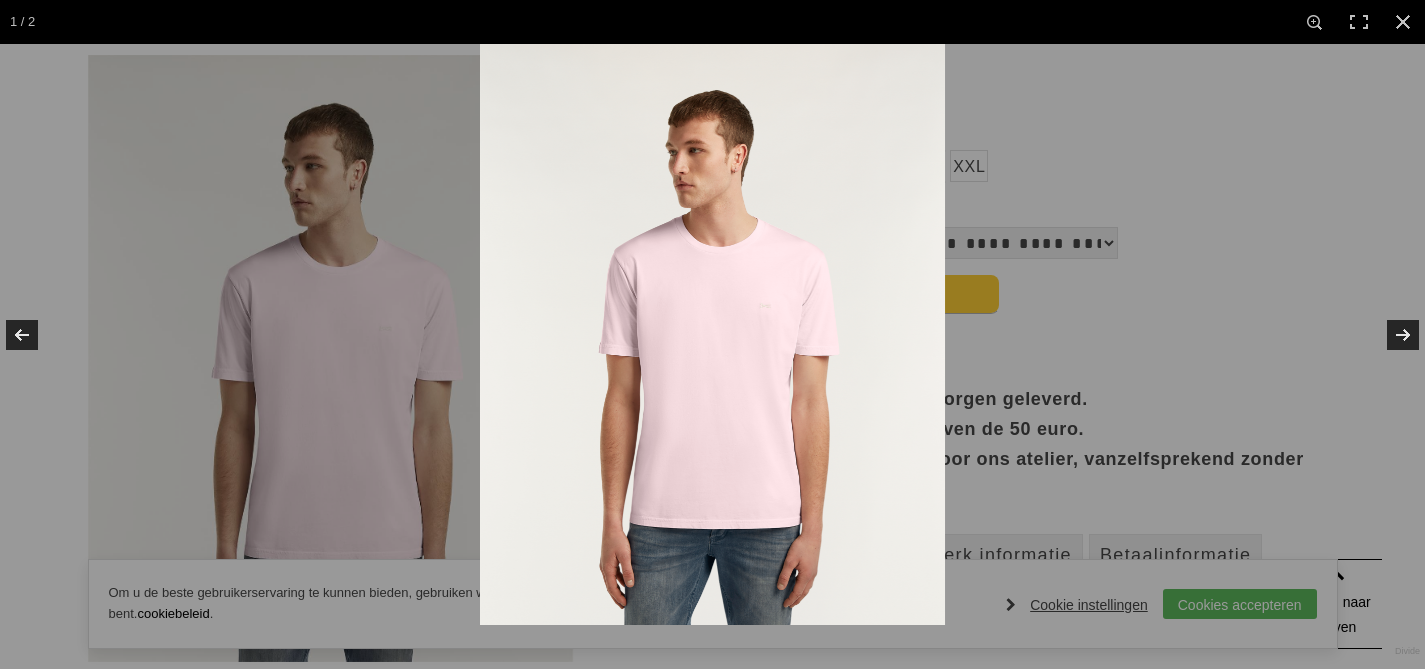click at bounding box center [712, 334] 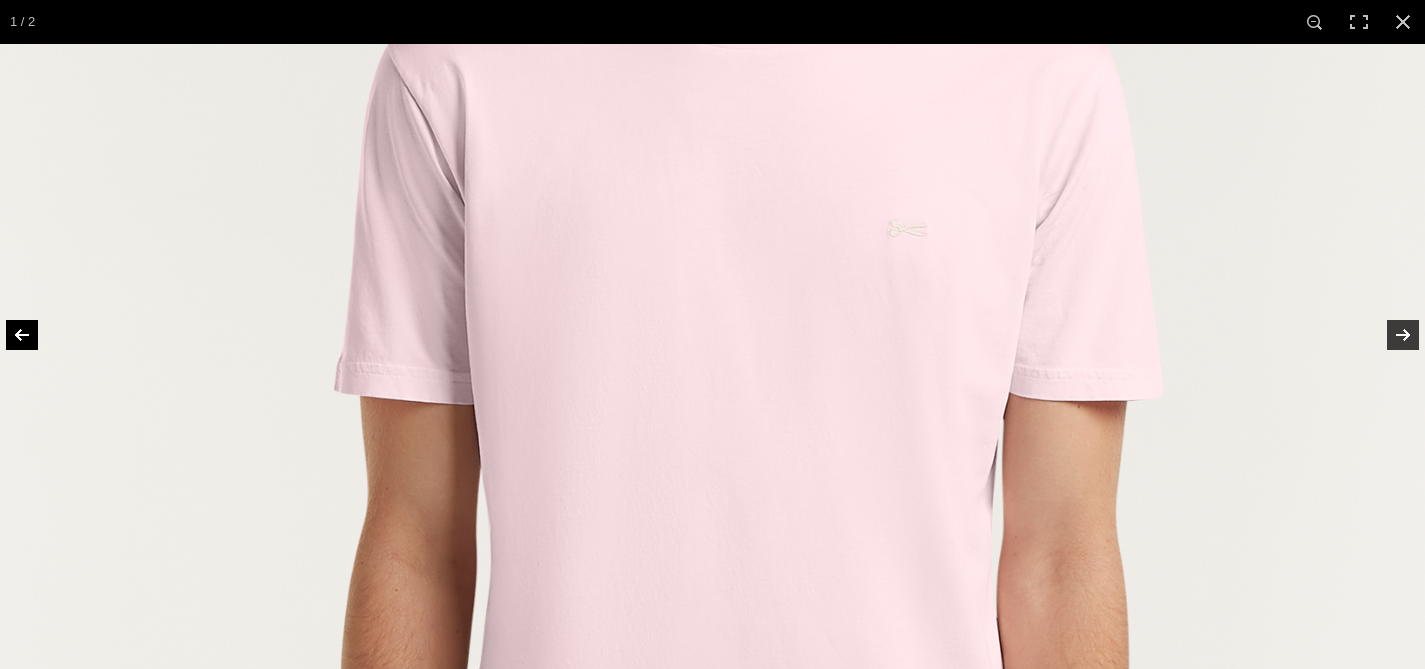 click at bounding box center (35, 335) 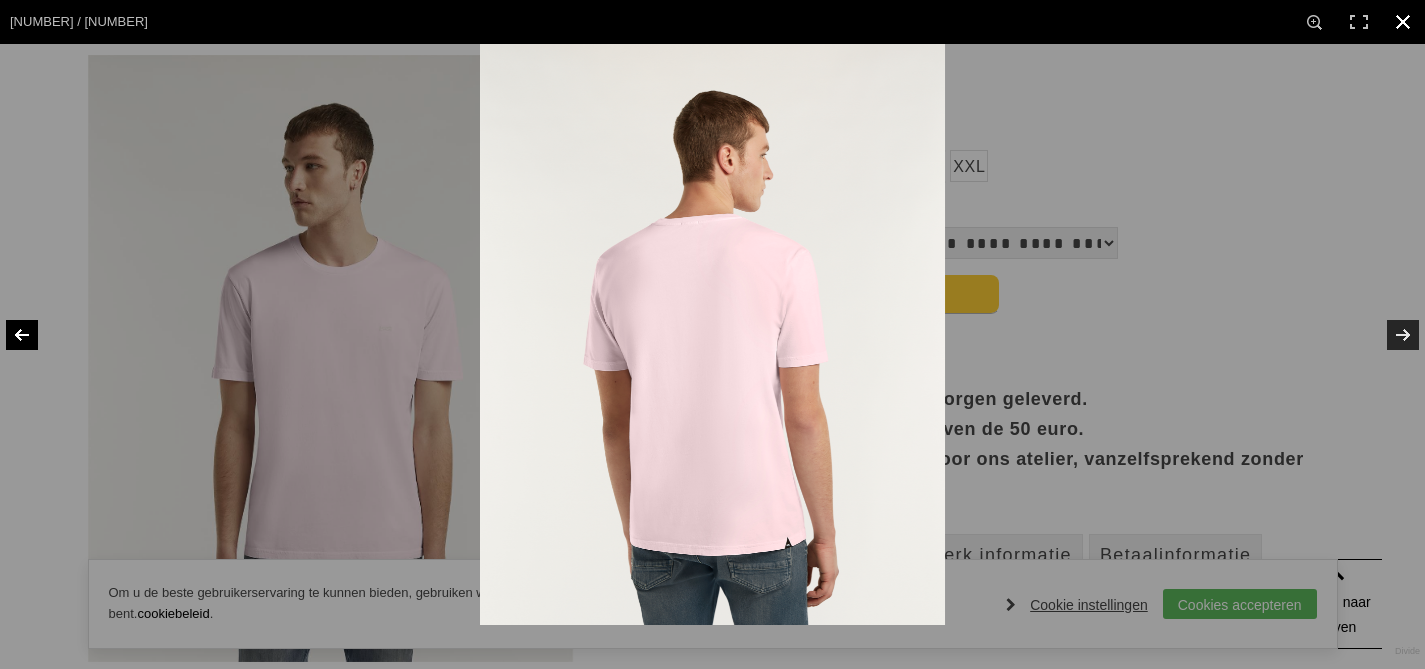 click at bounding box center (-404, 378) 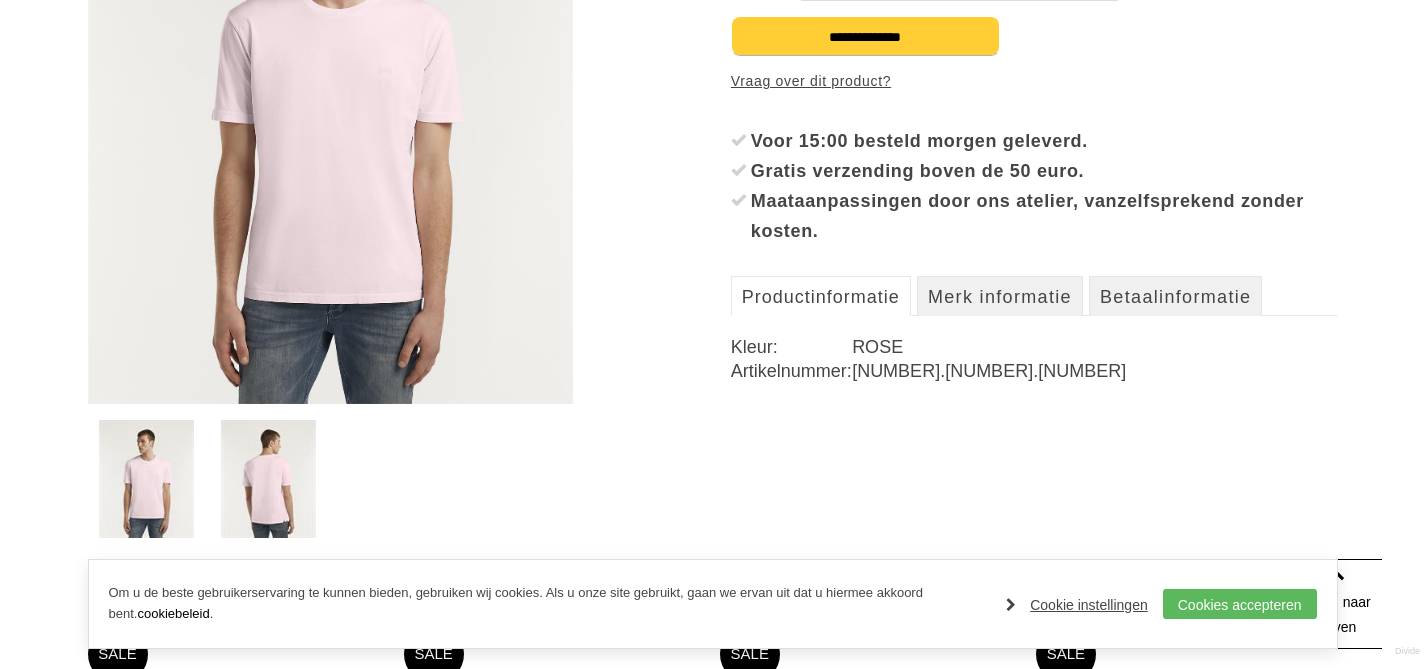 scroll, scrollTop: 541, scrollLeft: 0, axis: vertical 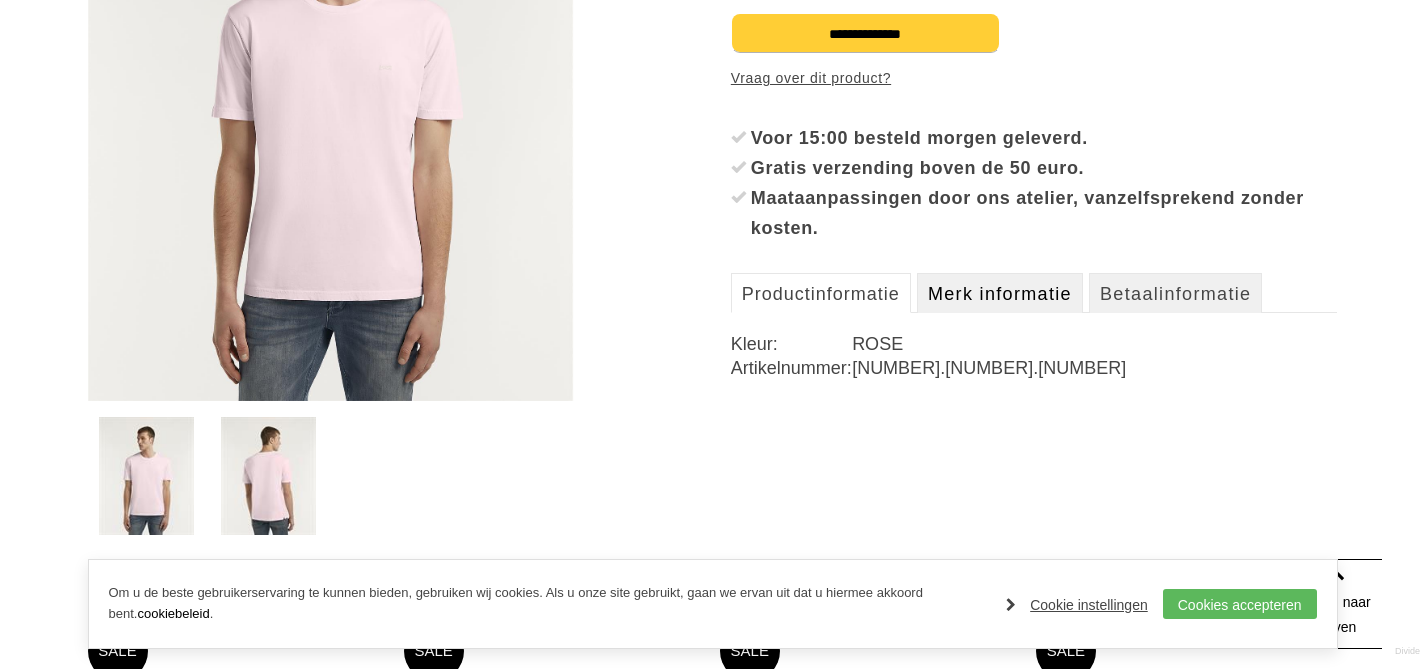 click on "Merk informatie" at bounding box center (1000, 293) 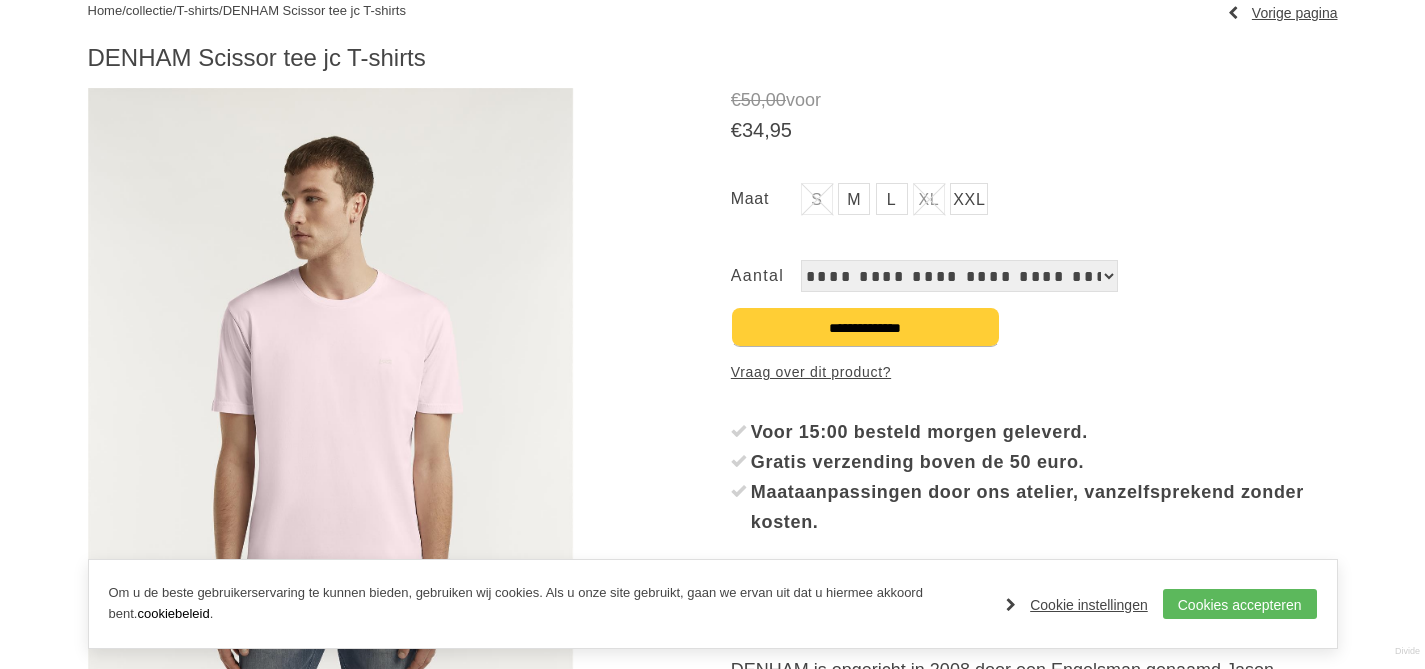 scroll, scrollTop: 275, scrollLeft: 0, axis: vertical 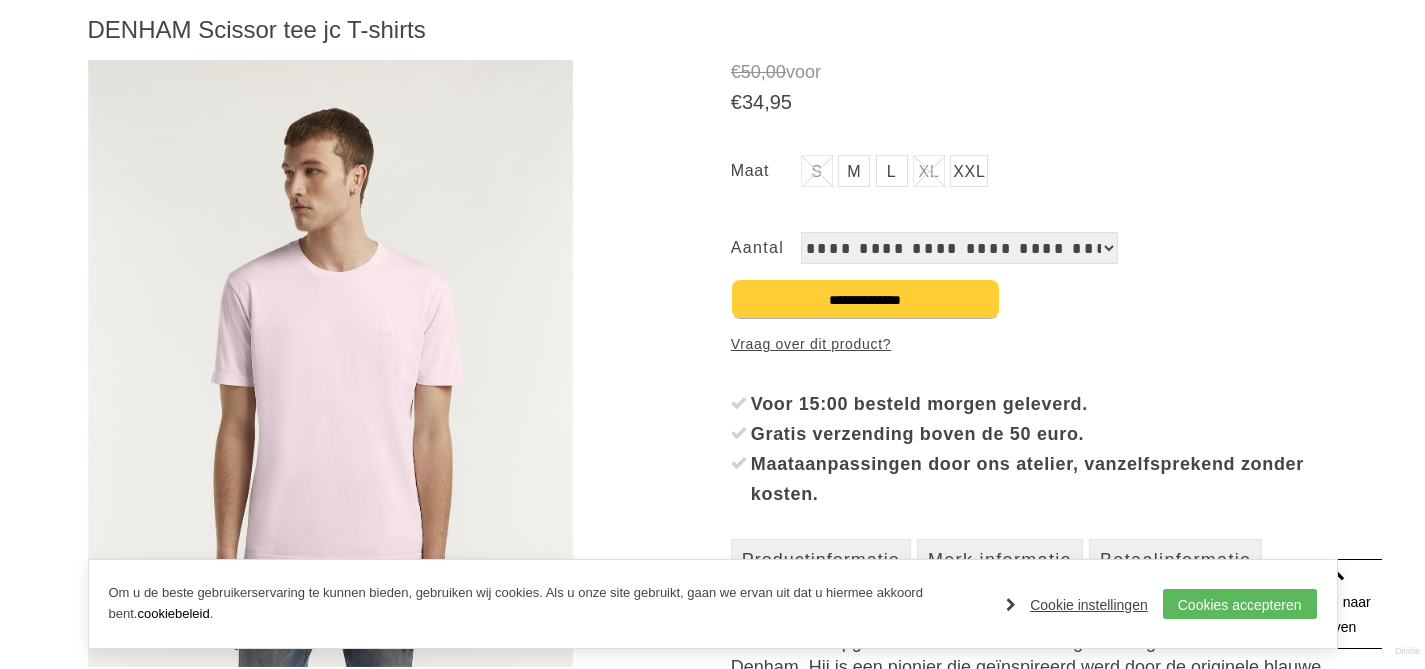 click on "**********" at bounding box center (959, 248) 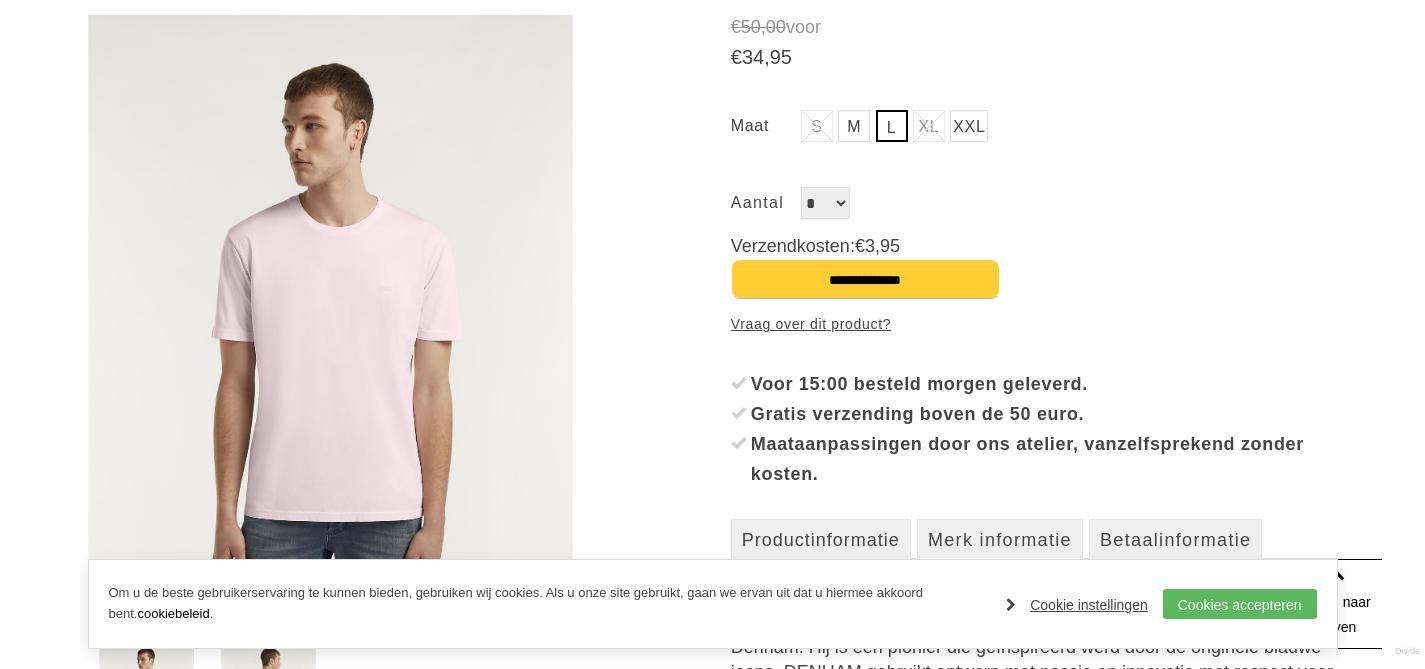 scroll, scrollTop: 400, scrollLeft: 0, axis: vertical 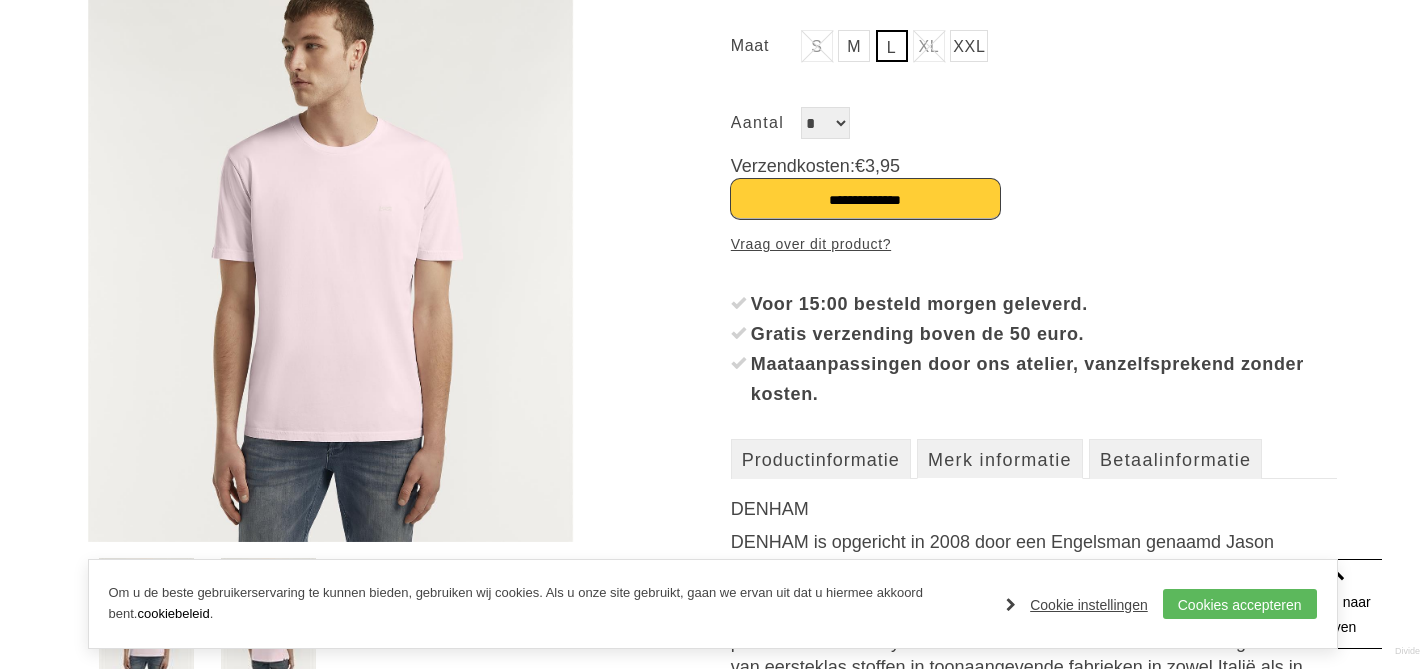 click on "**********" at bounding box center (865, 199) 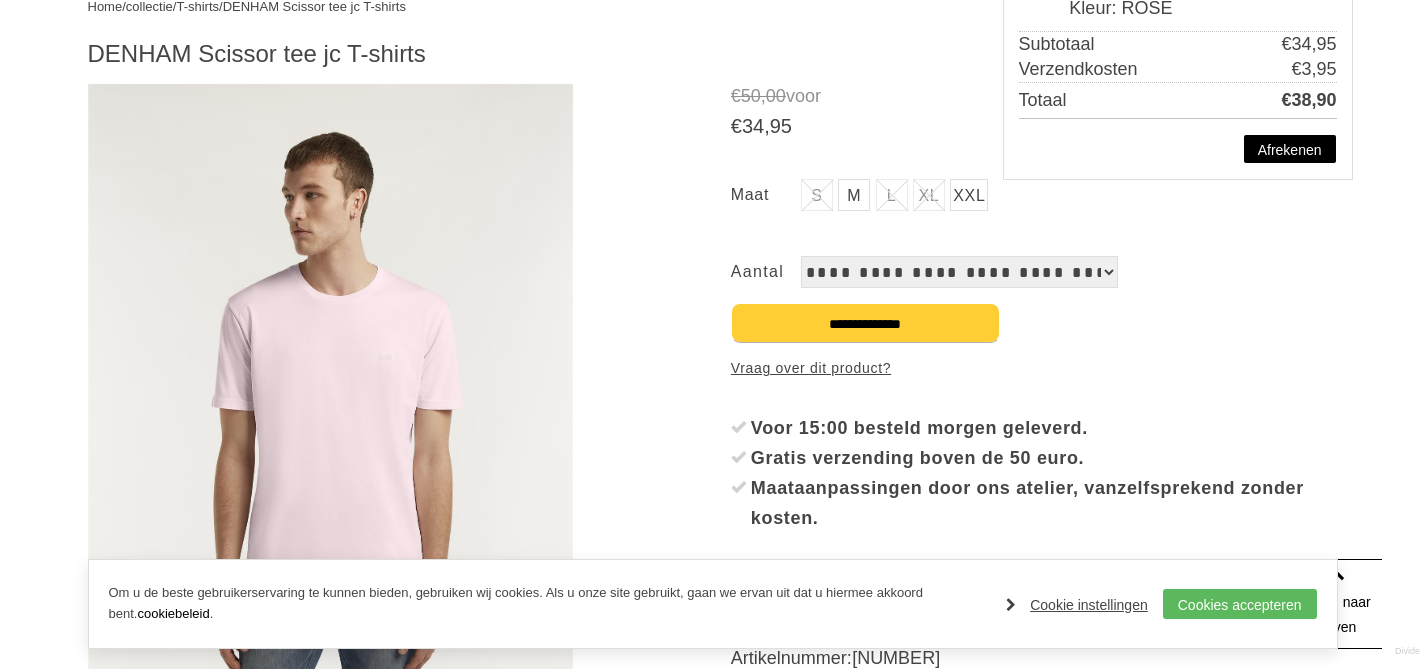 scroll, scrollTop: 0, scrollLeft: 0, axis: both 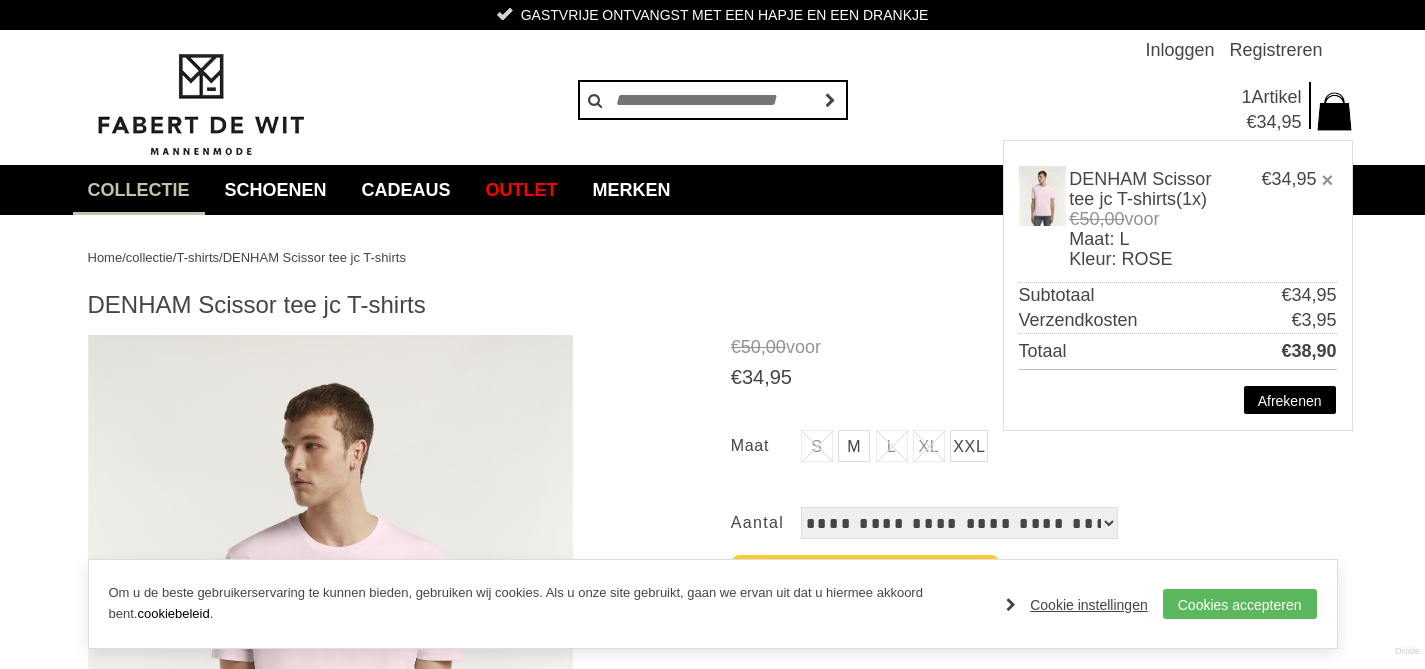 click on "T-shirts" at bounding box center (197, 257) 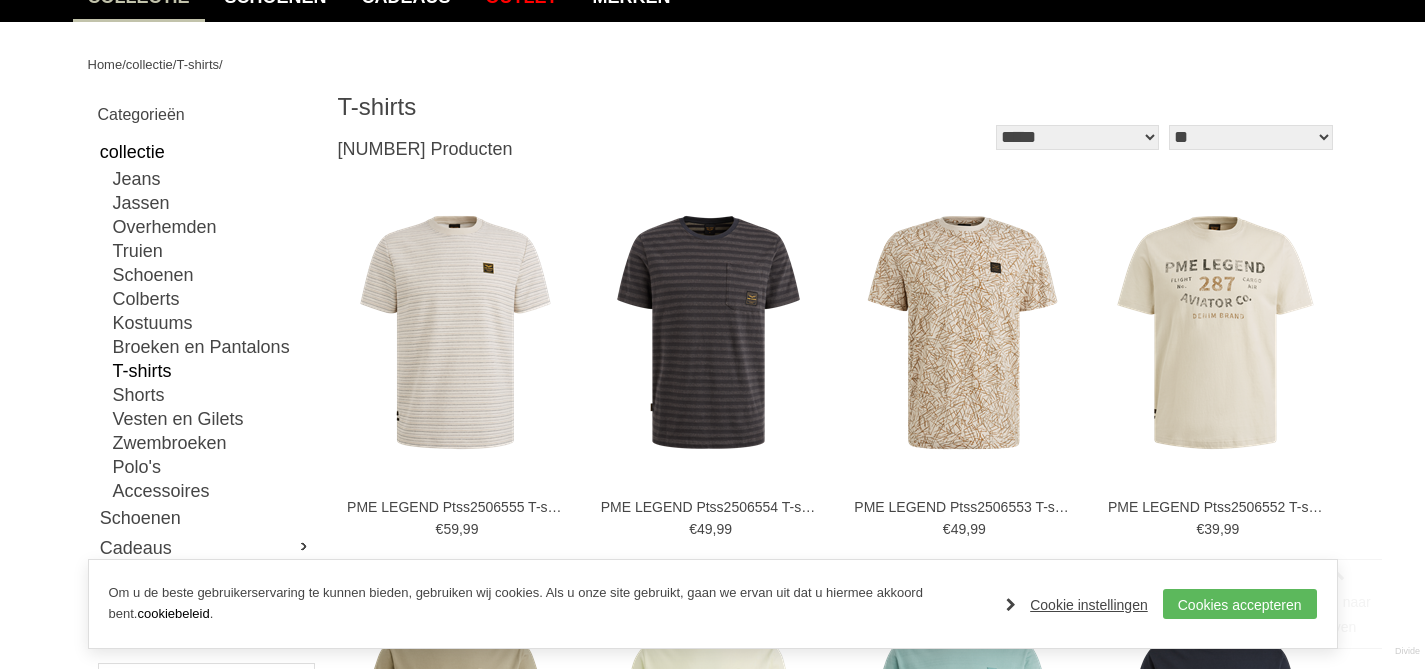 scroll, scrollTop: 271, scrollLeft: 0, axis: vertical 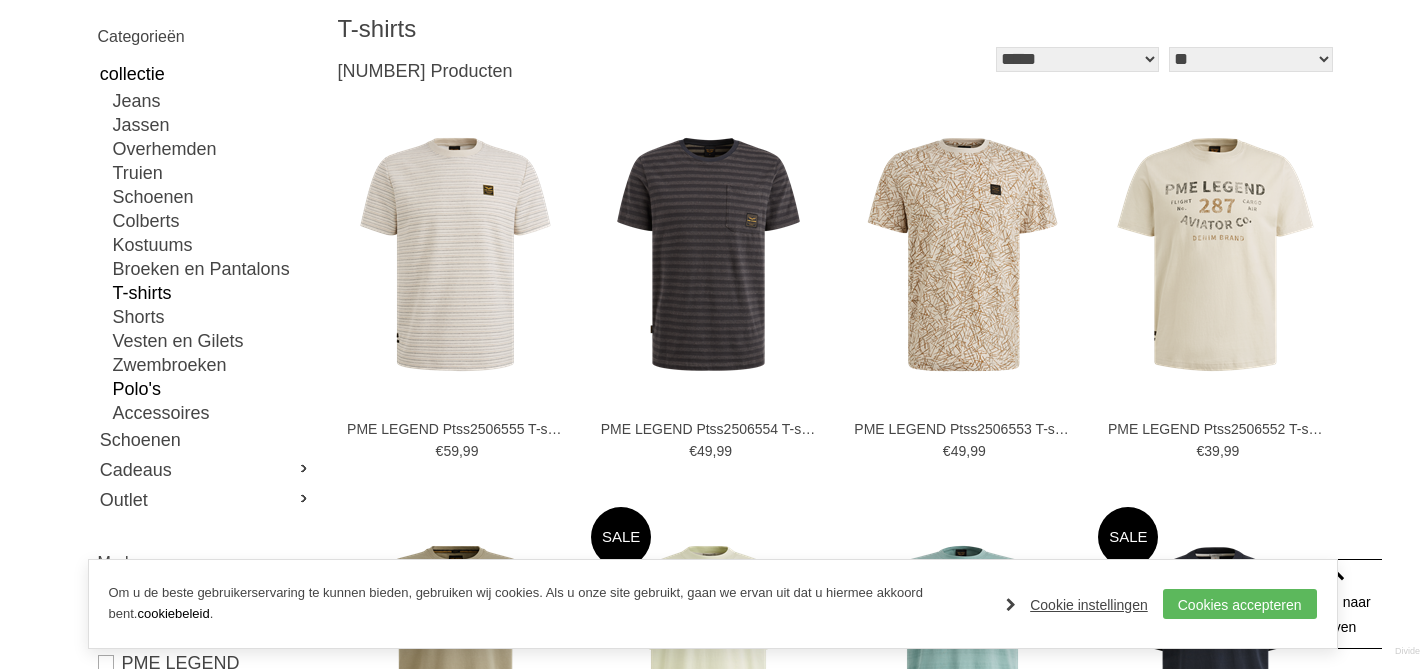 click on "Polo's" at bounding box center [213, 389] 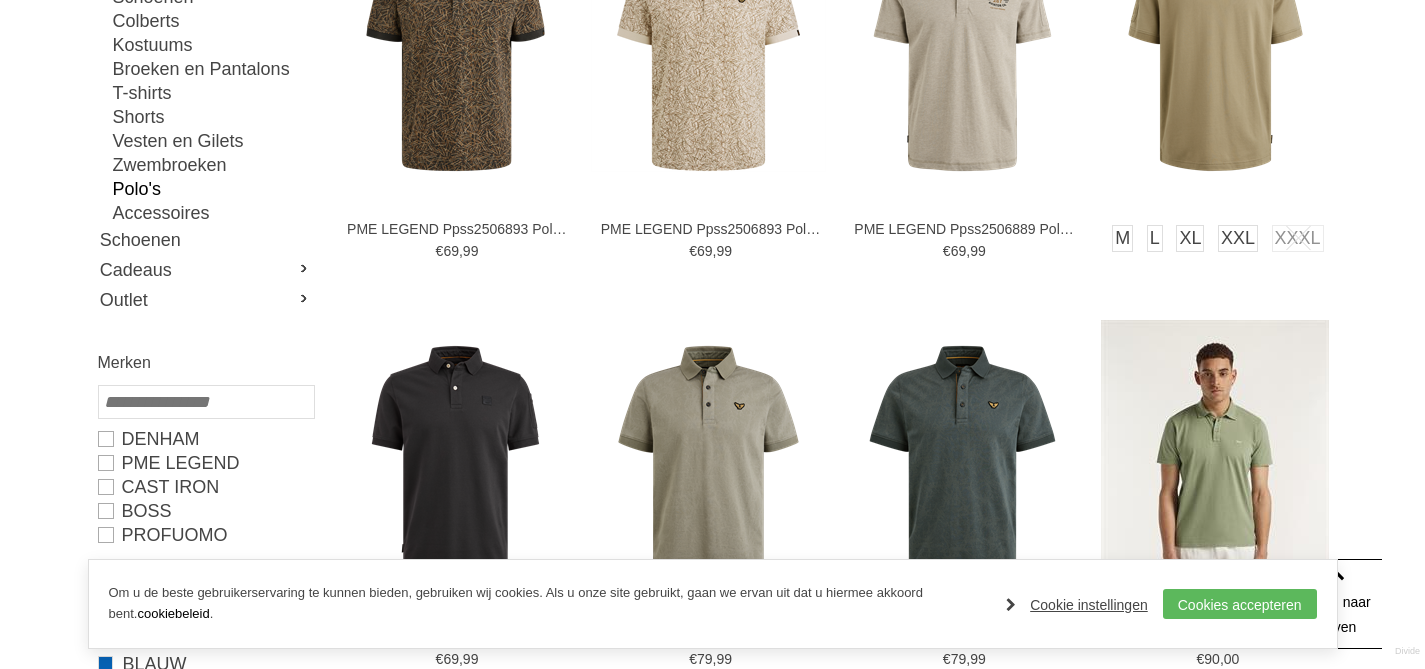 scroll, scrollTop: 518, scrollLeft: 0, axis: vertical 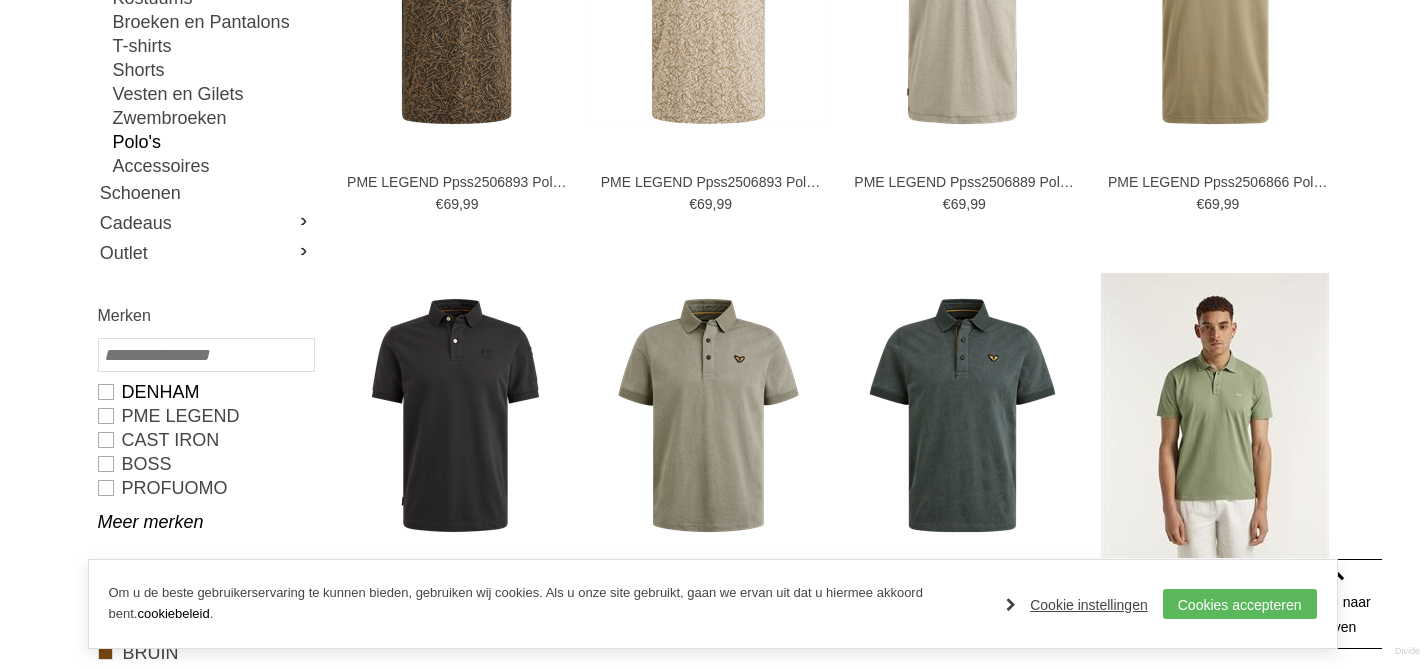 click on "DENHAM" at bounding box center [205, 392] 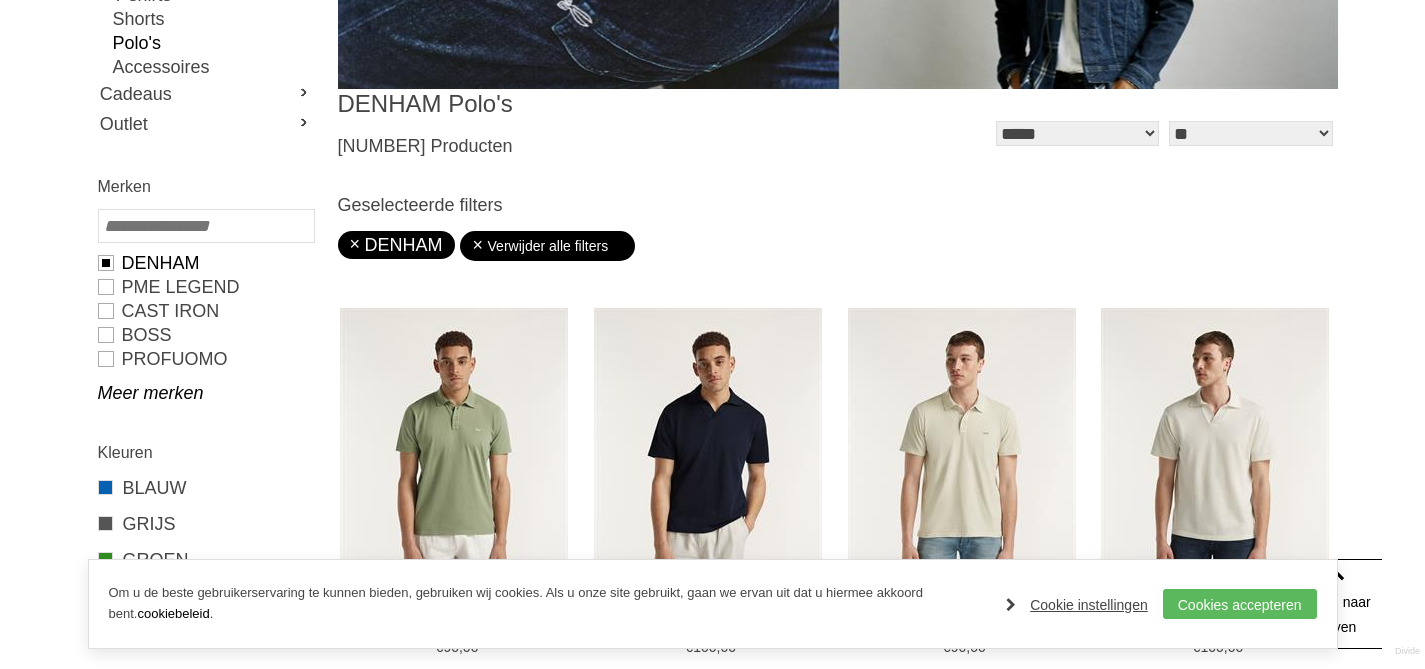 scroll, scrollTop: 67, scrollLeft: 0, axis: vertical 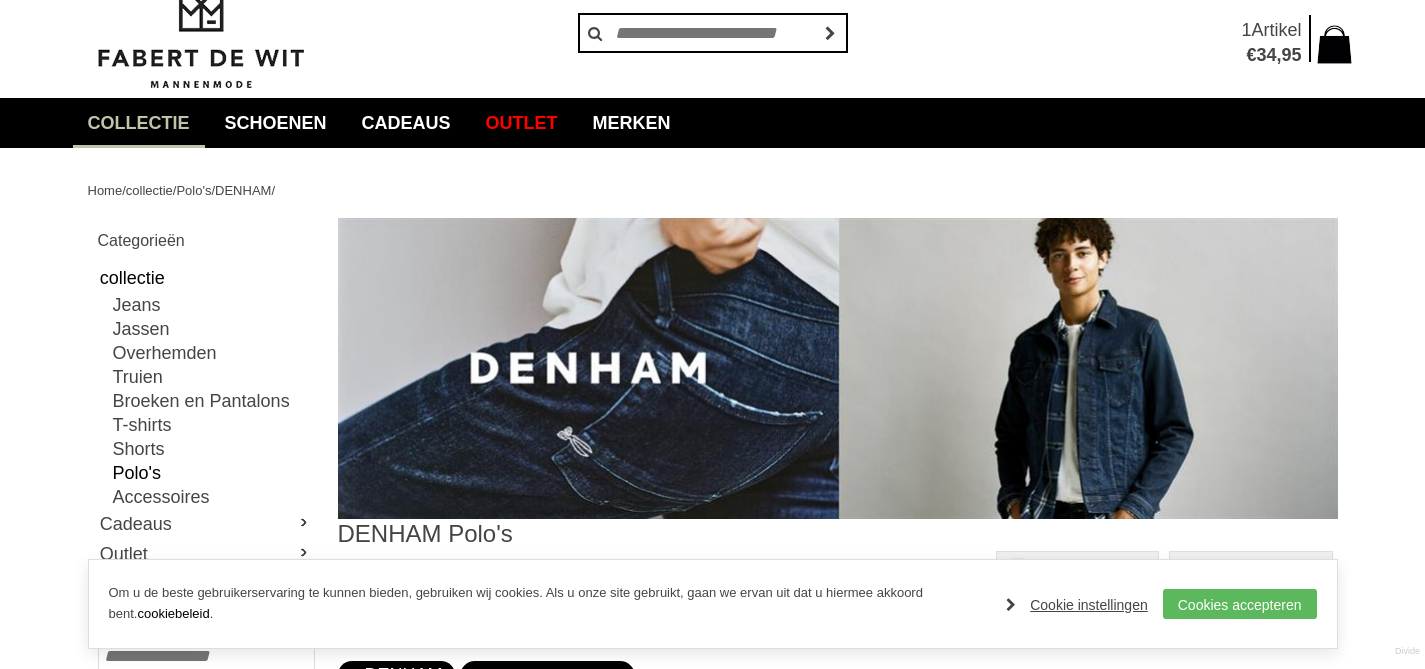 click on "1  Artikel" at bounding box center (1255, 30) 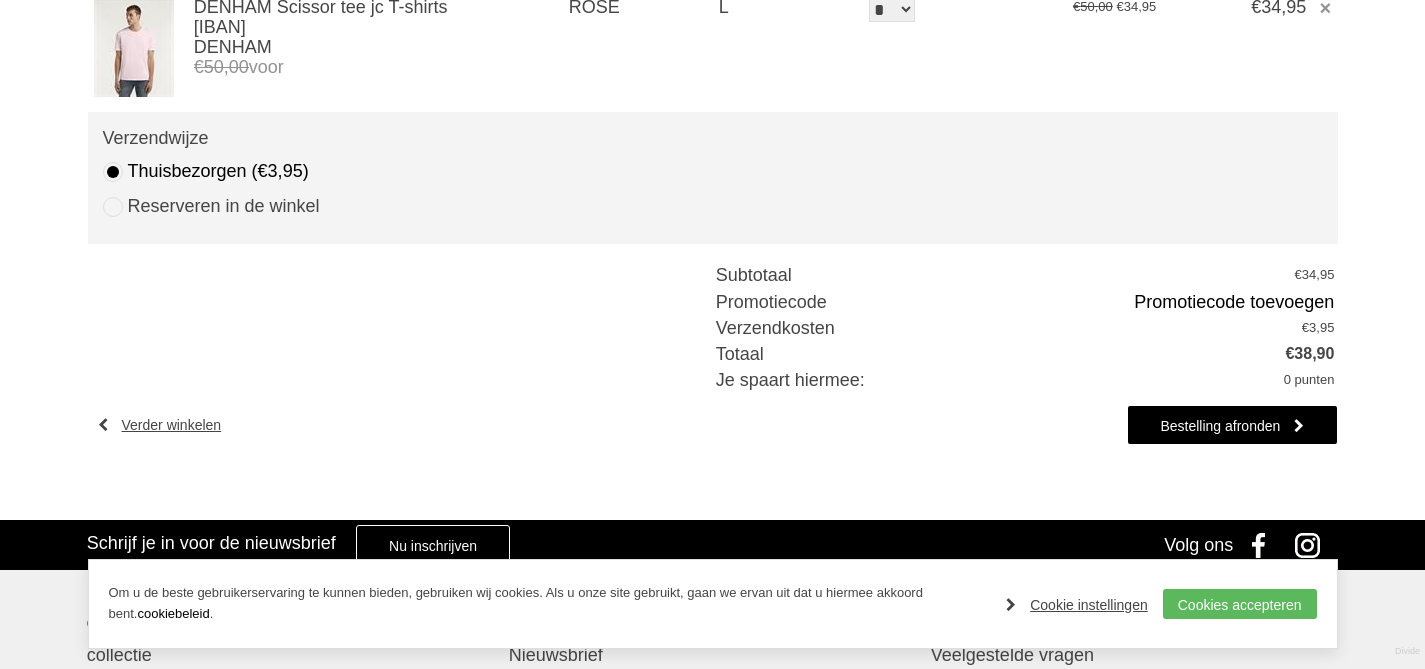 scroll, scrollTop: 323, scrollLeft: 0, axis: vertical 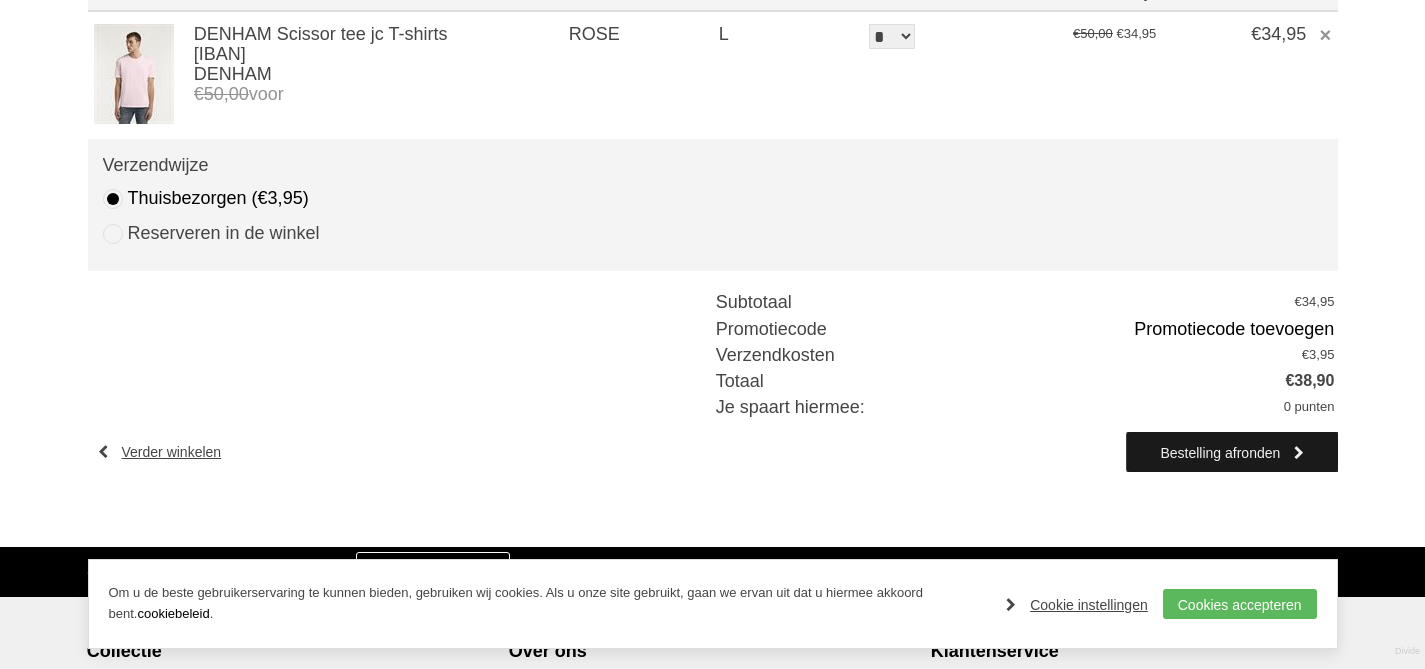 click on "Bestelling afronden" at bounding box center [1232, 452] 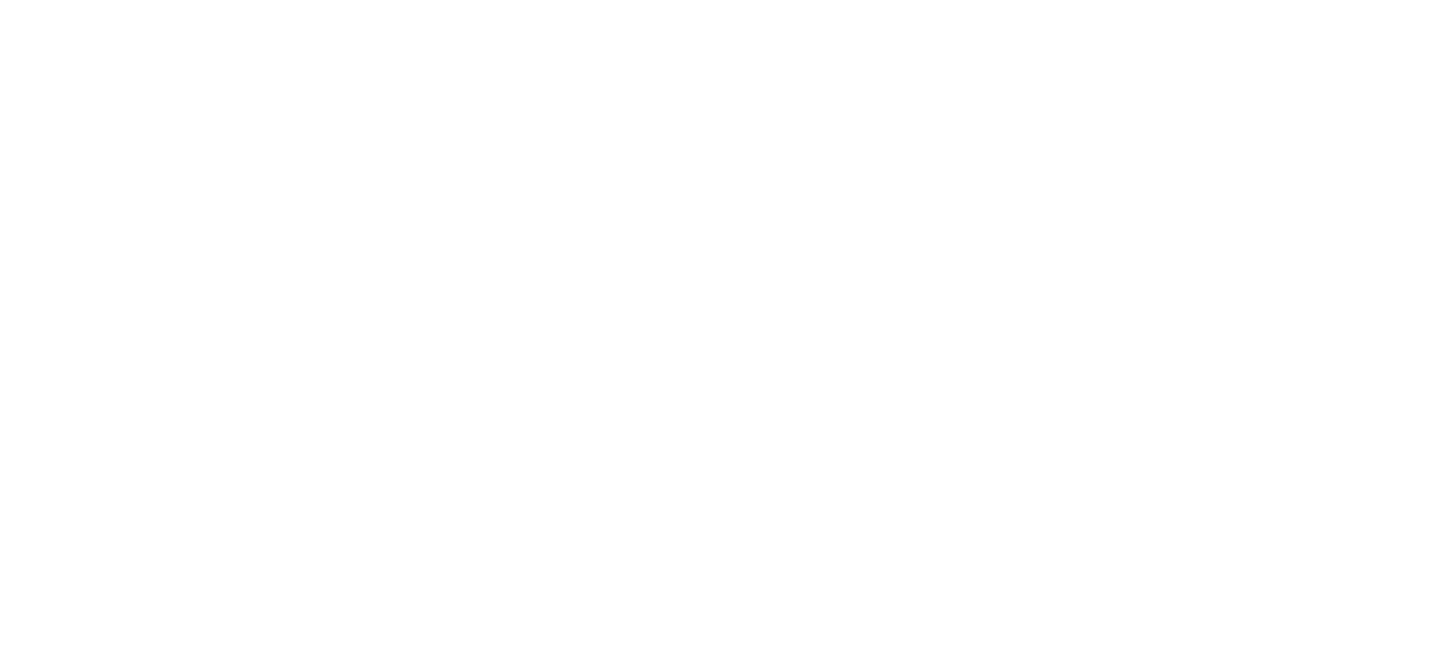 scroll, scrollTop: 0, scrollLeft: 0, axis: both 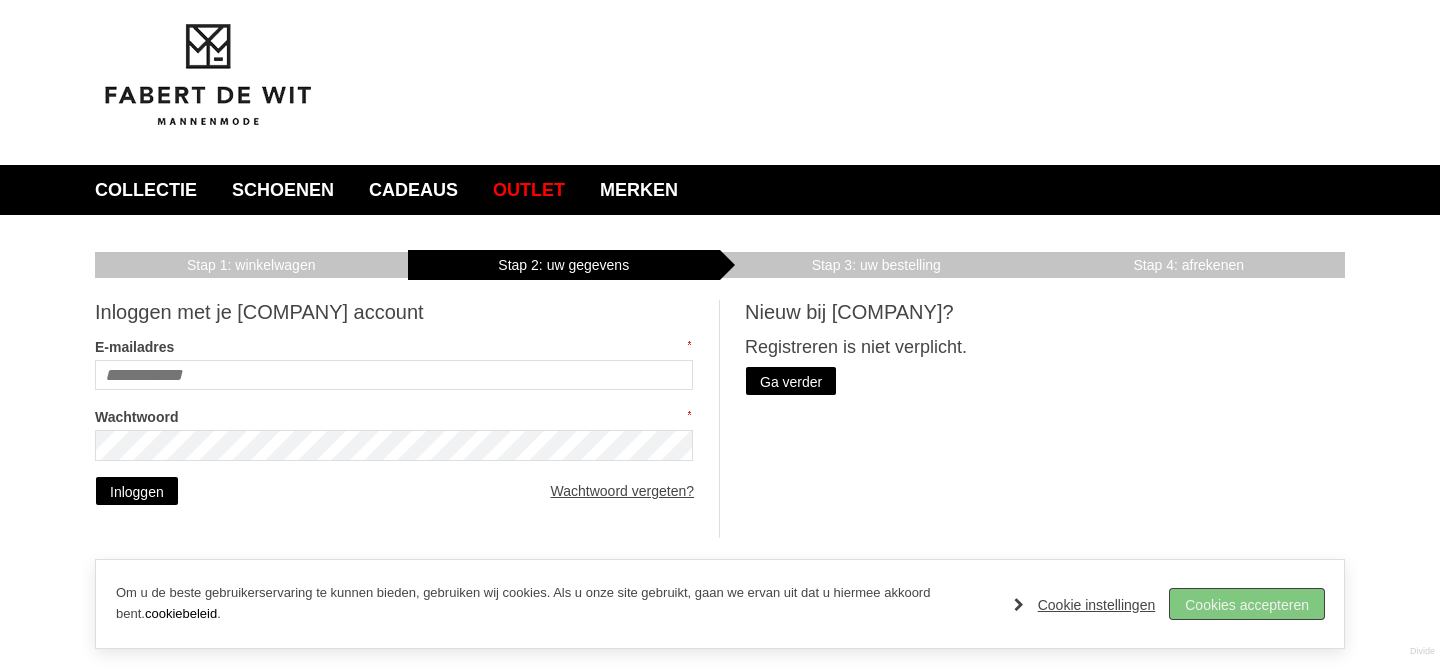 click on "Cookies accepteren" at bounding box center (1247, 604) 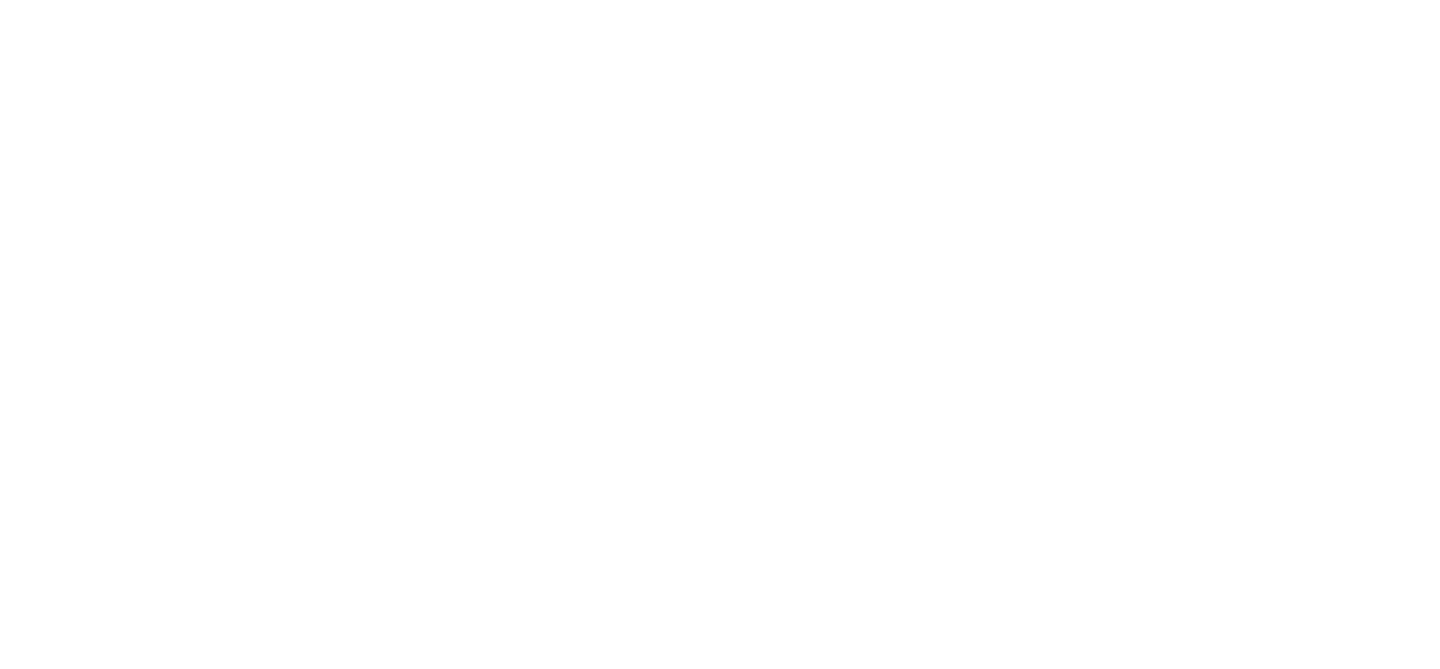 scroll, scrollTop: 0, scrollLeft: 0, axis: both 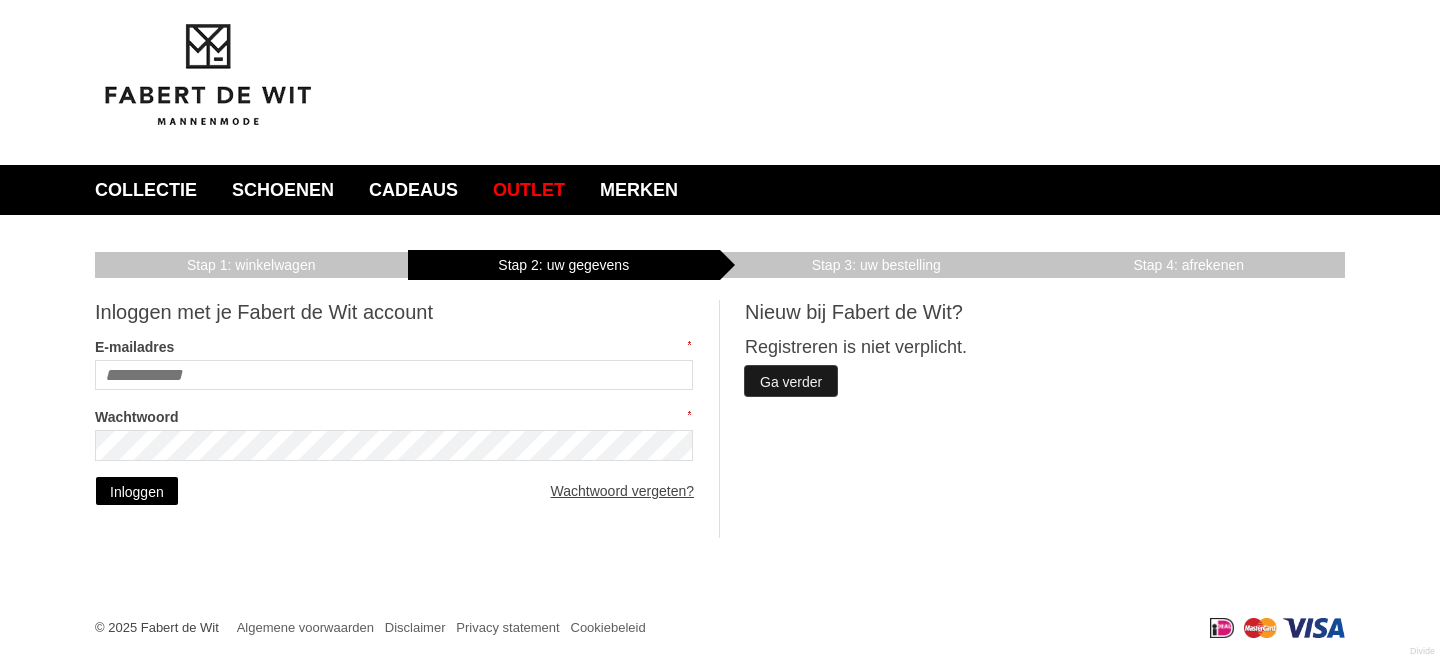 click on "Ga verder" at bounding box center [791, 381] 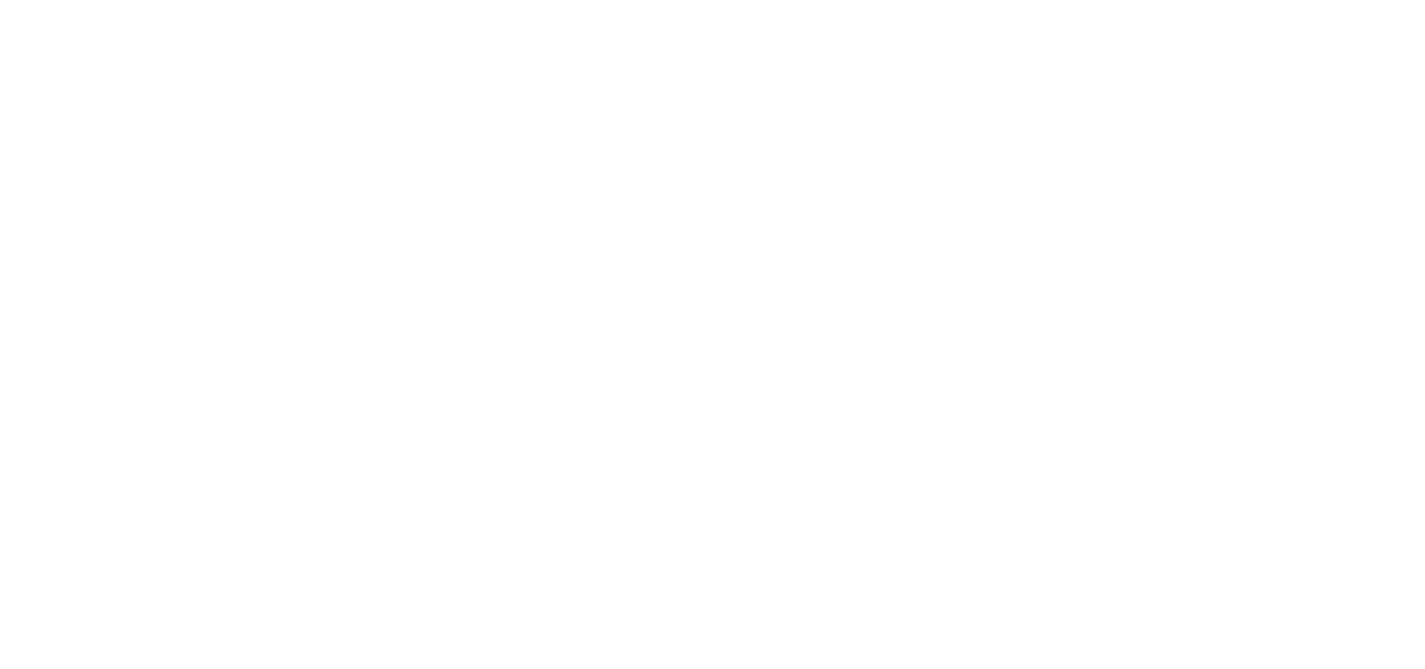 scroll, scrollTop: 0, scrollLeft: 0, axis: both 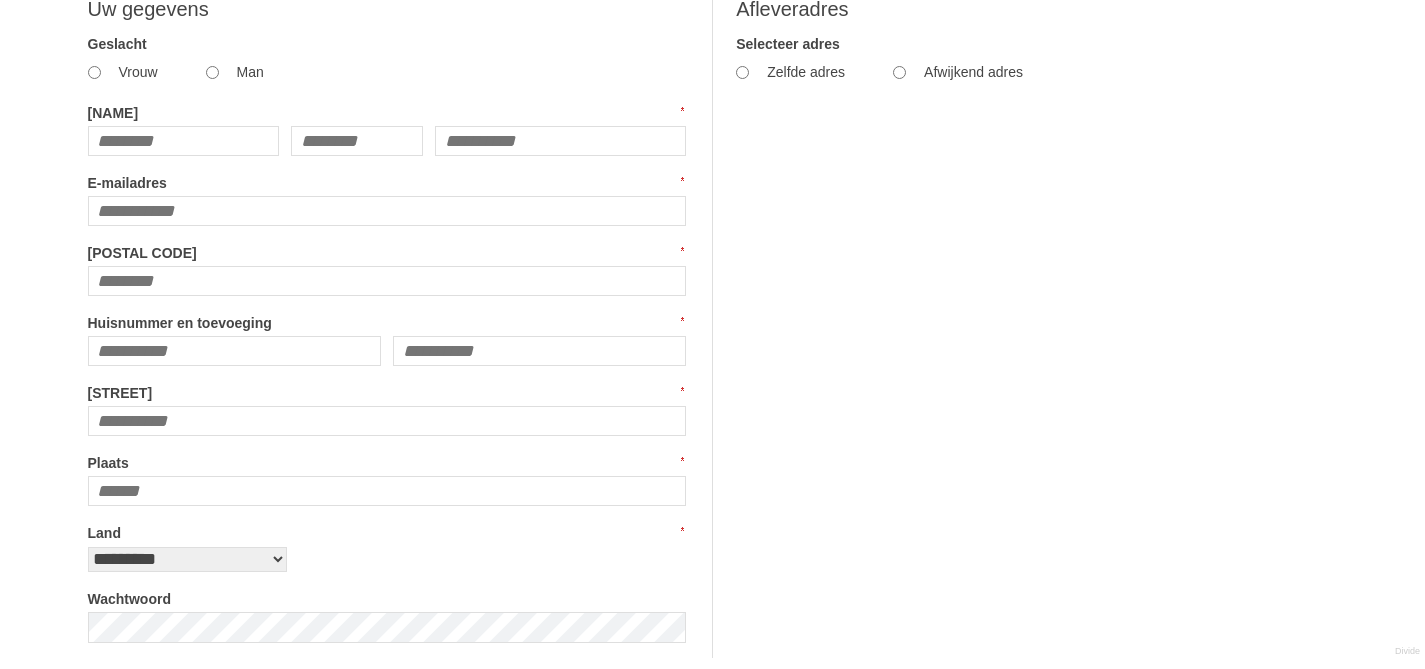 click on "[NAME]" at bounding box center [184, 141] 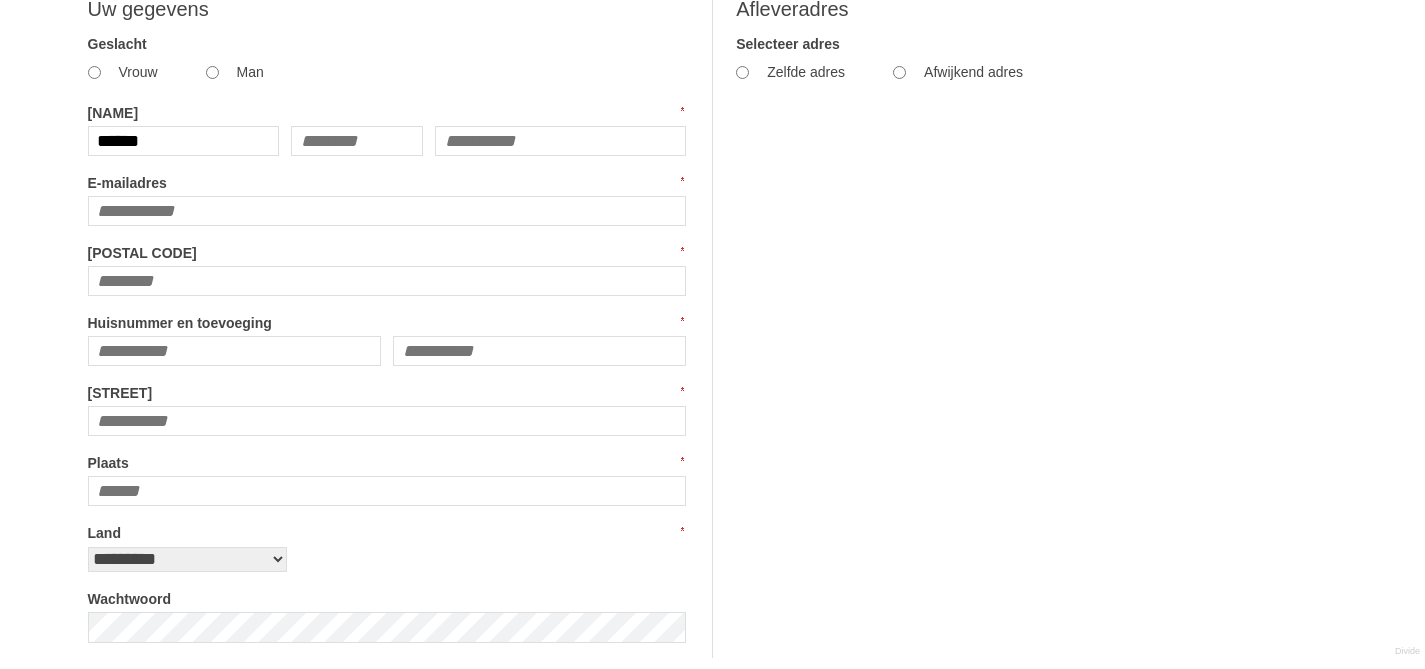 type on "*******" 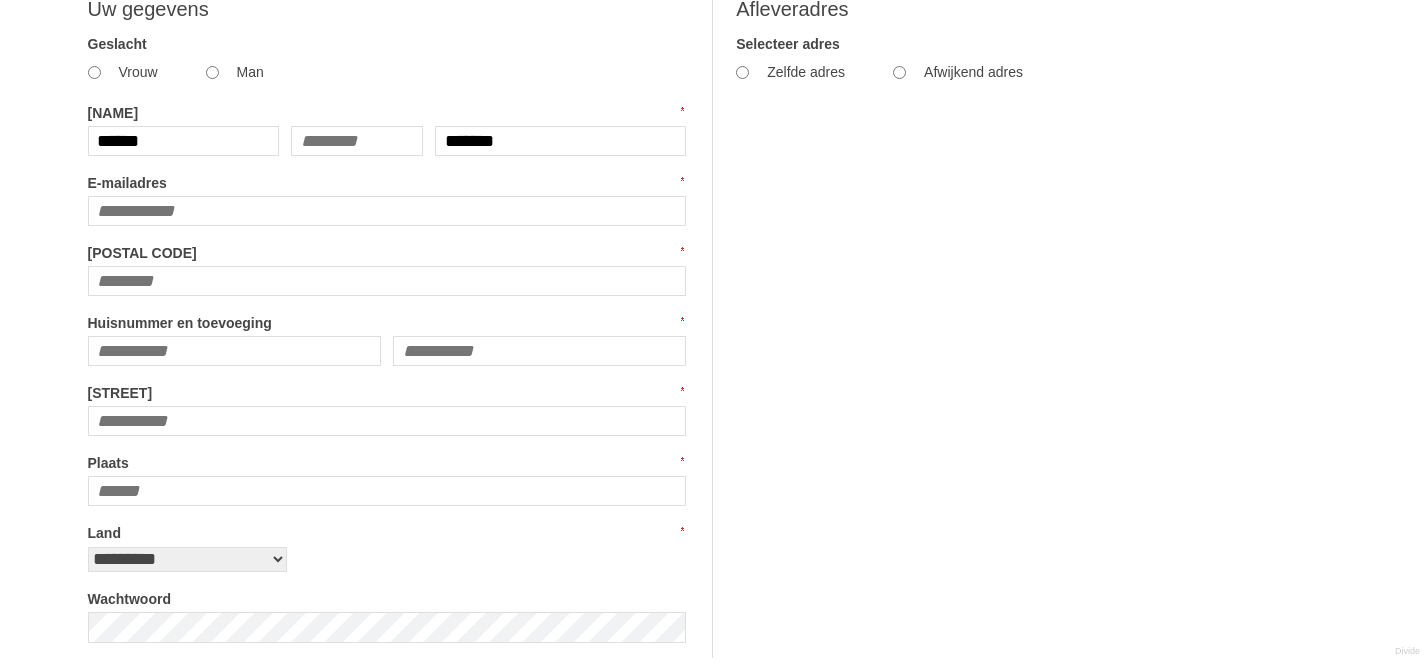 type on "[CREDIT CARD]" 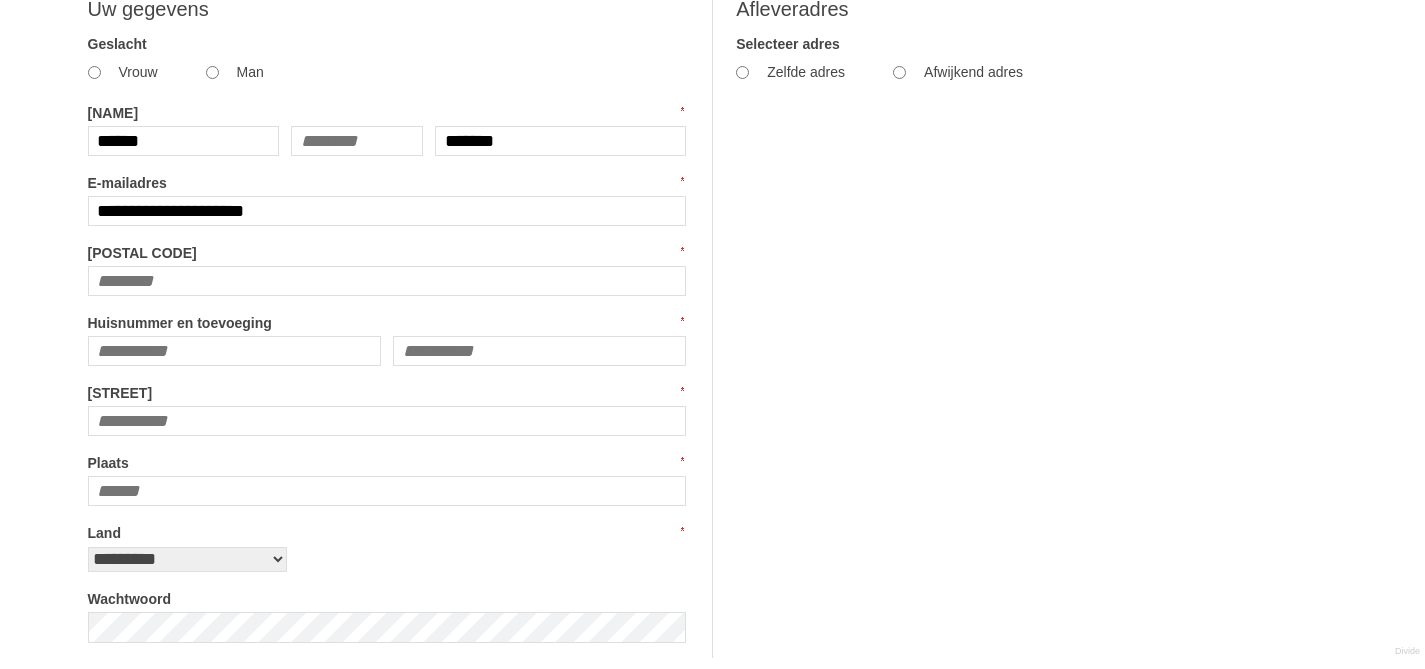 type on "******" 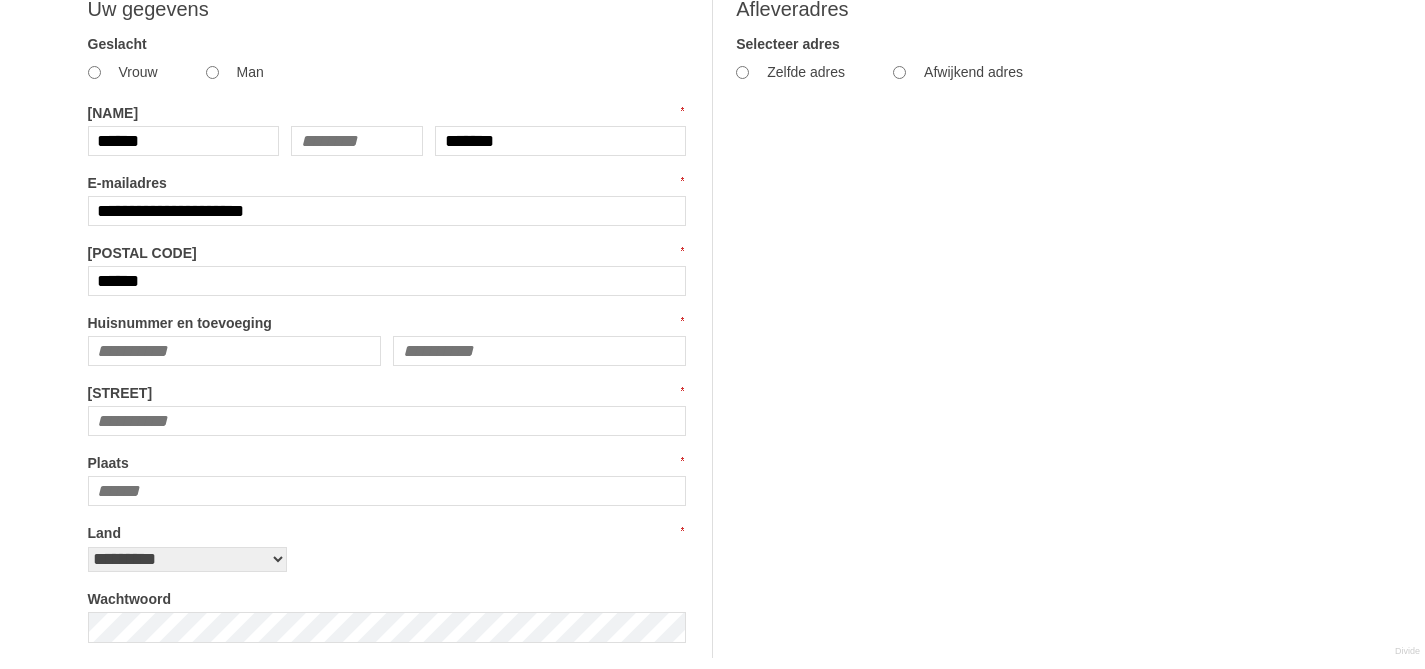 type on "**" 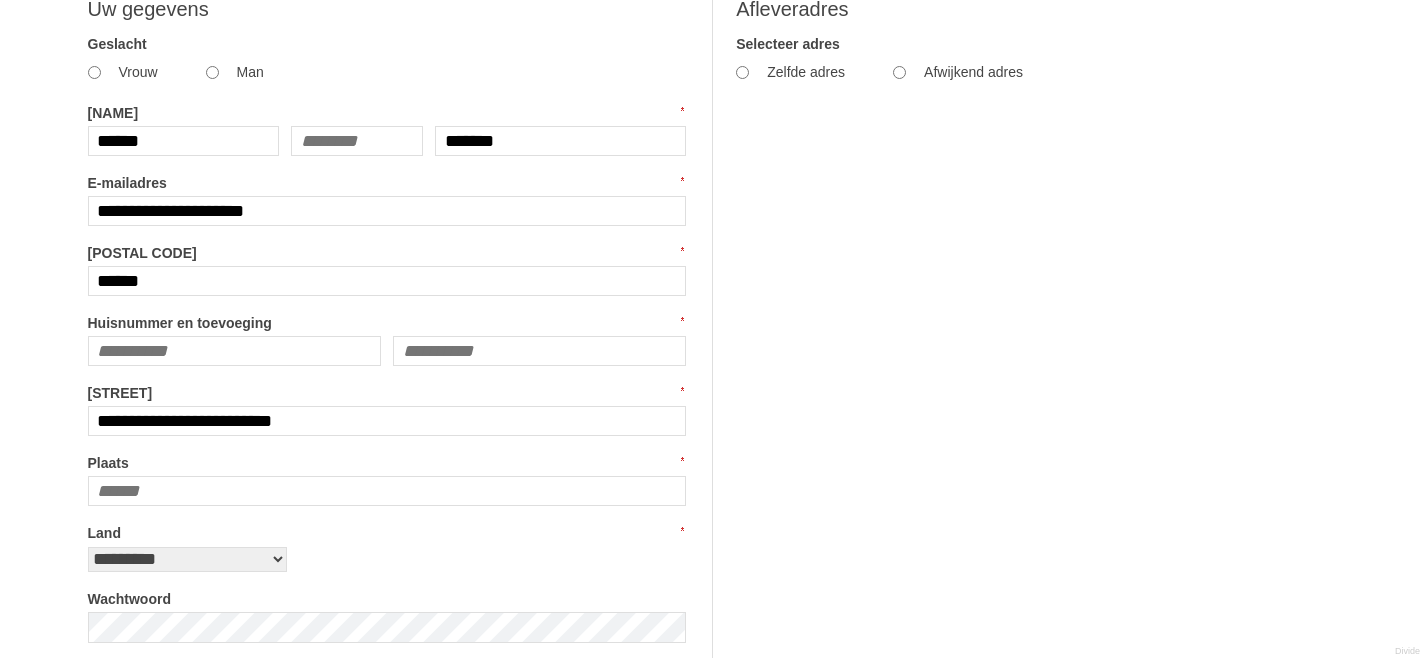 type on "*****" 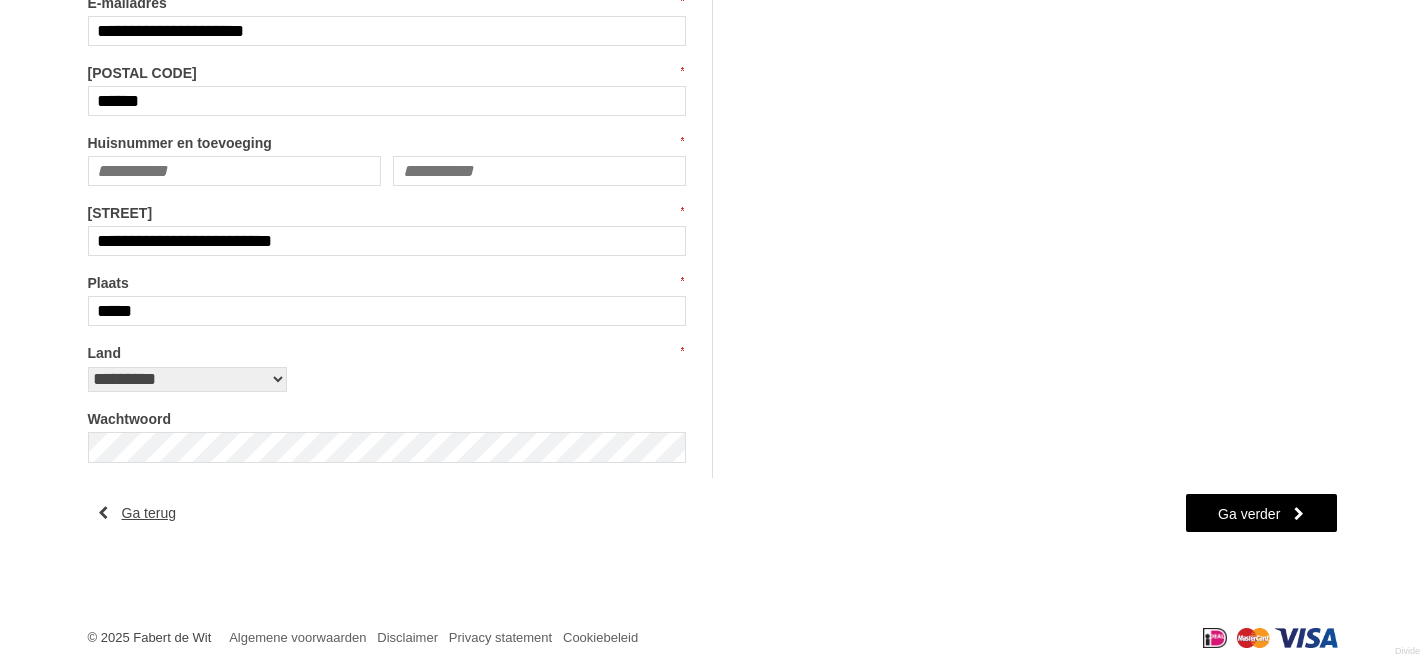 scroll, scrollTop: 494, scrollLeft: 0, axis: vertical 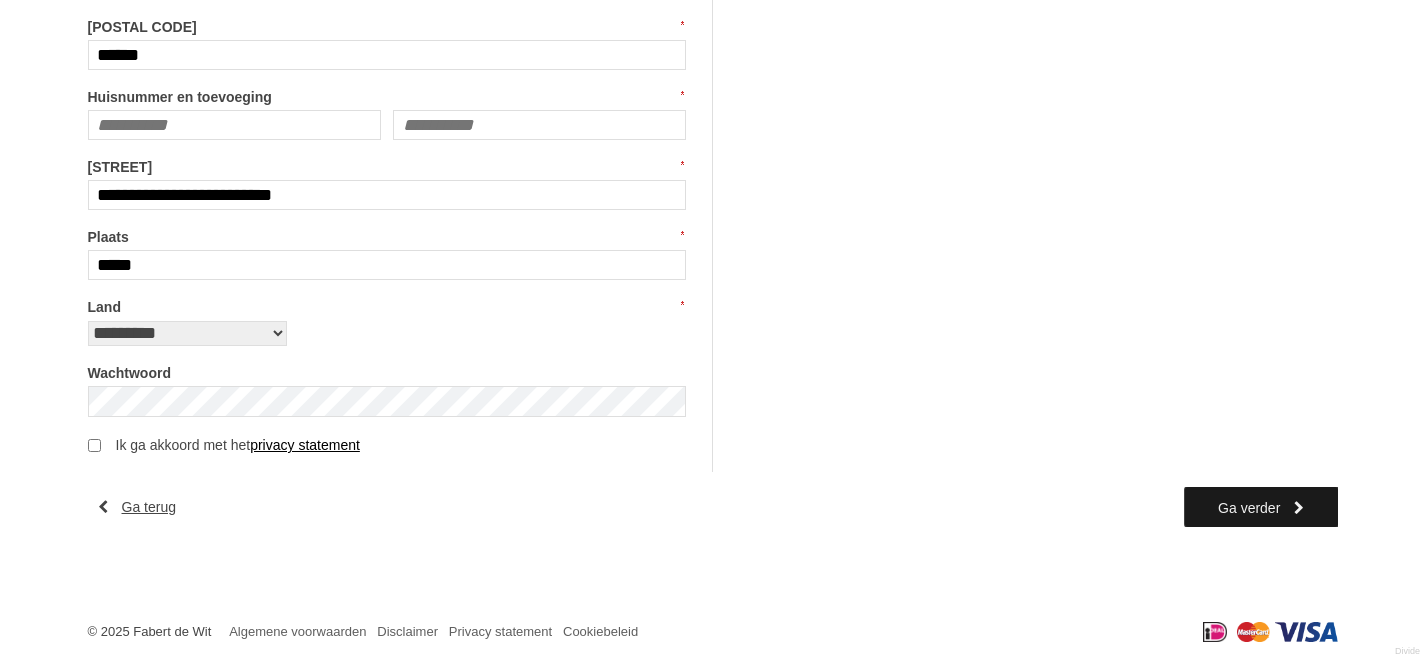 click on "Ga verder" at bounding box center (1261, 507) 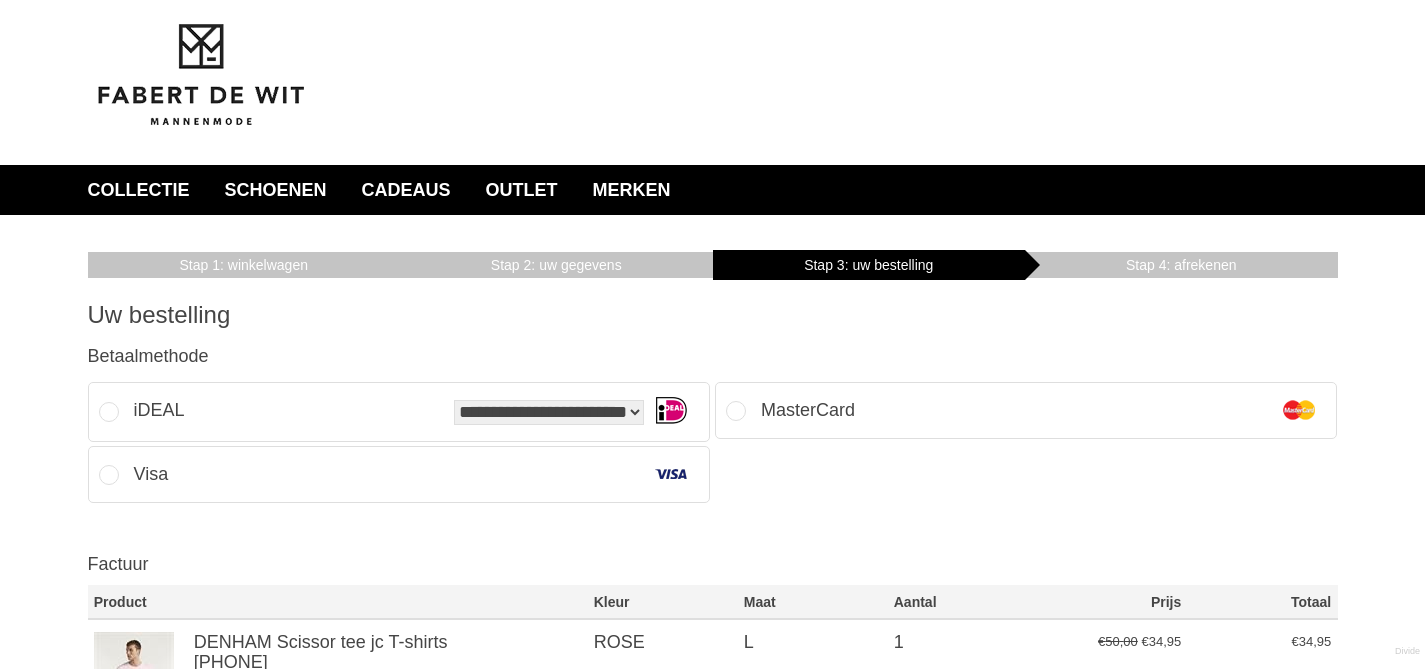 scroll, scrollTop: 0, scrollLeft: 0, axis: both 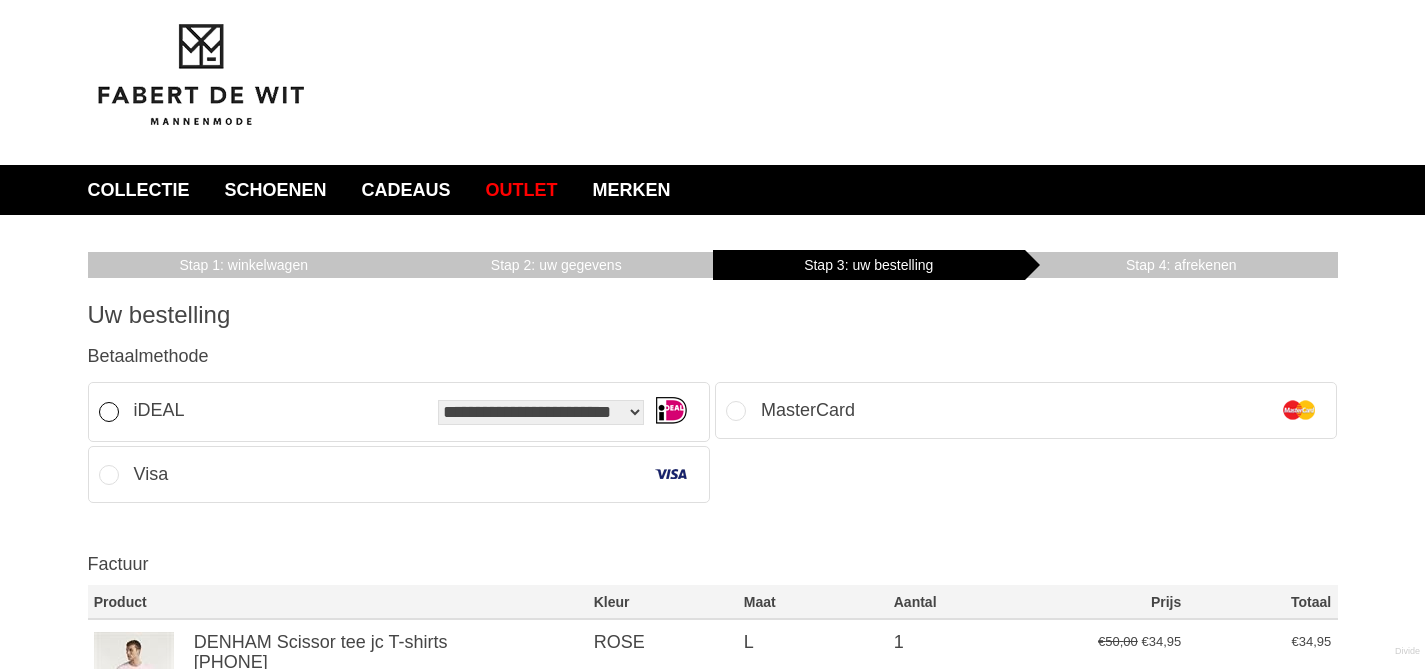click on "**********" at bounding box center (399, 412) 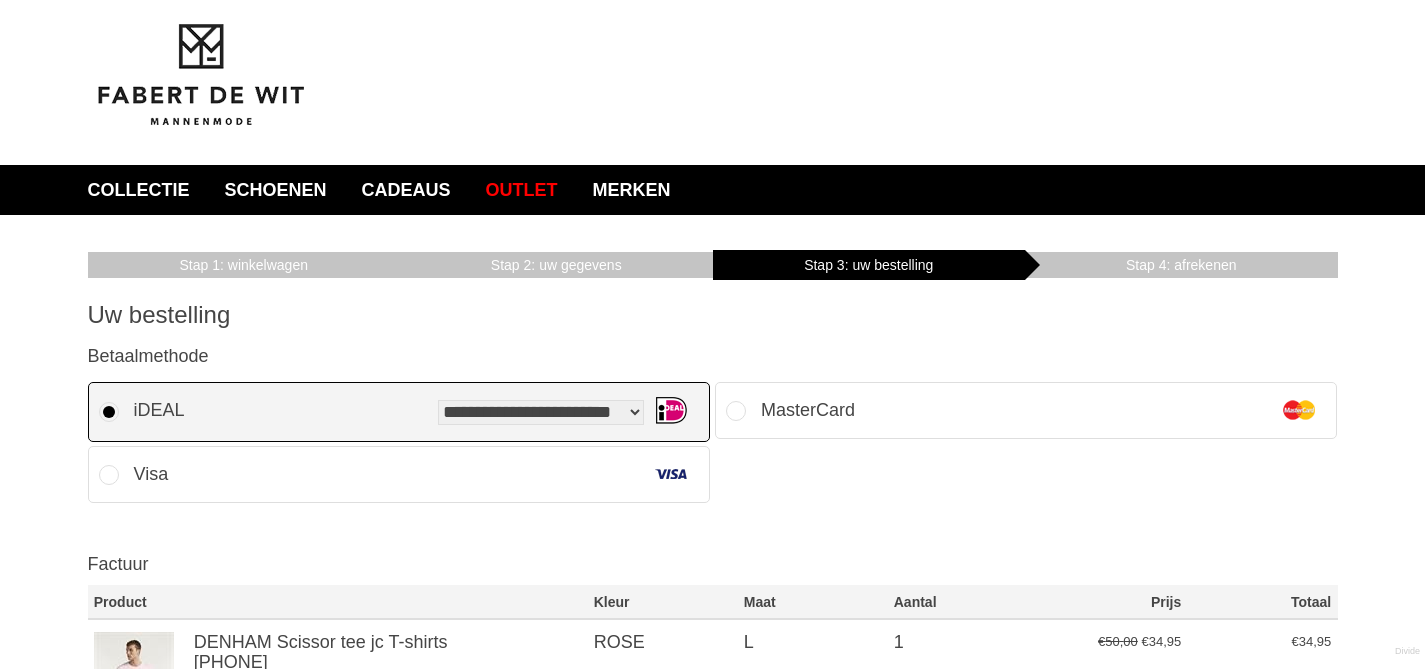 click on "**********" at bounding box center [541, 412] 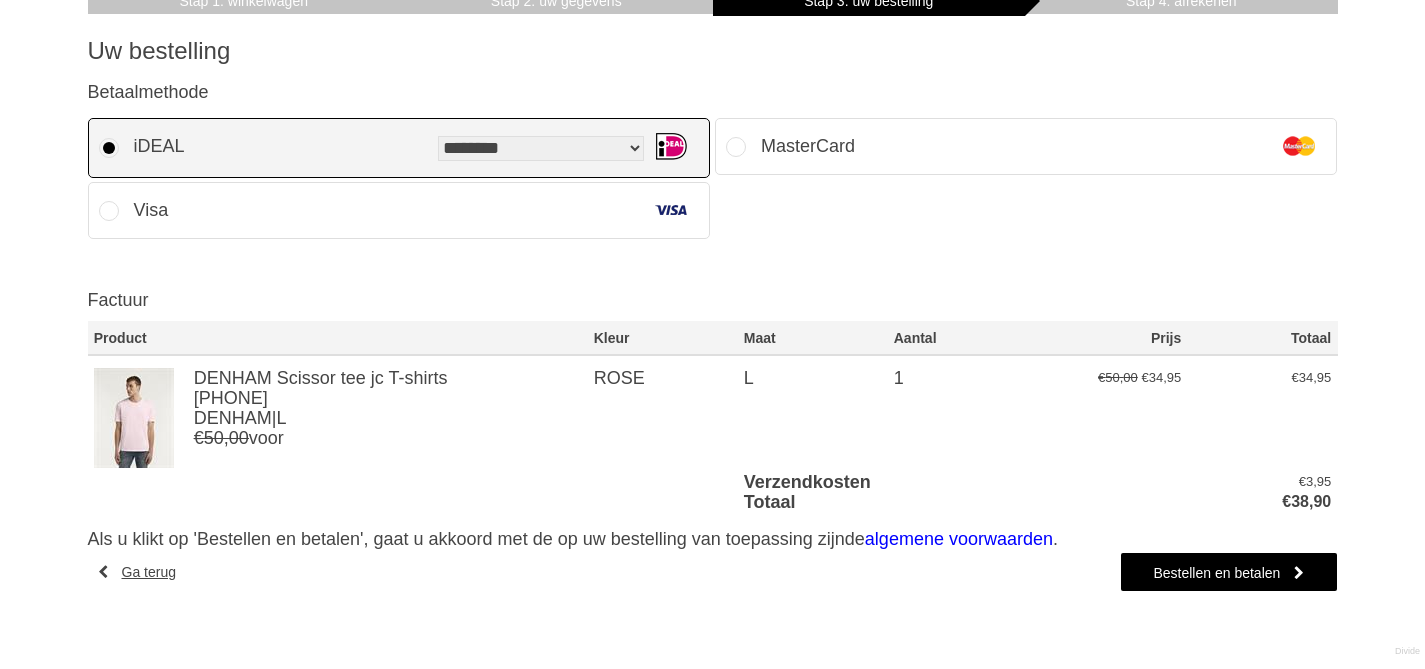 scroll, scrollTop: 328, scrollLeft: 0, axis: vertical 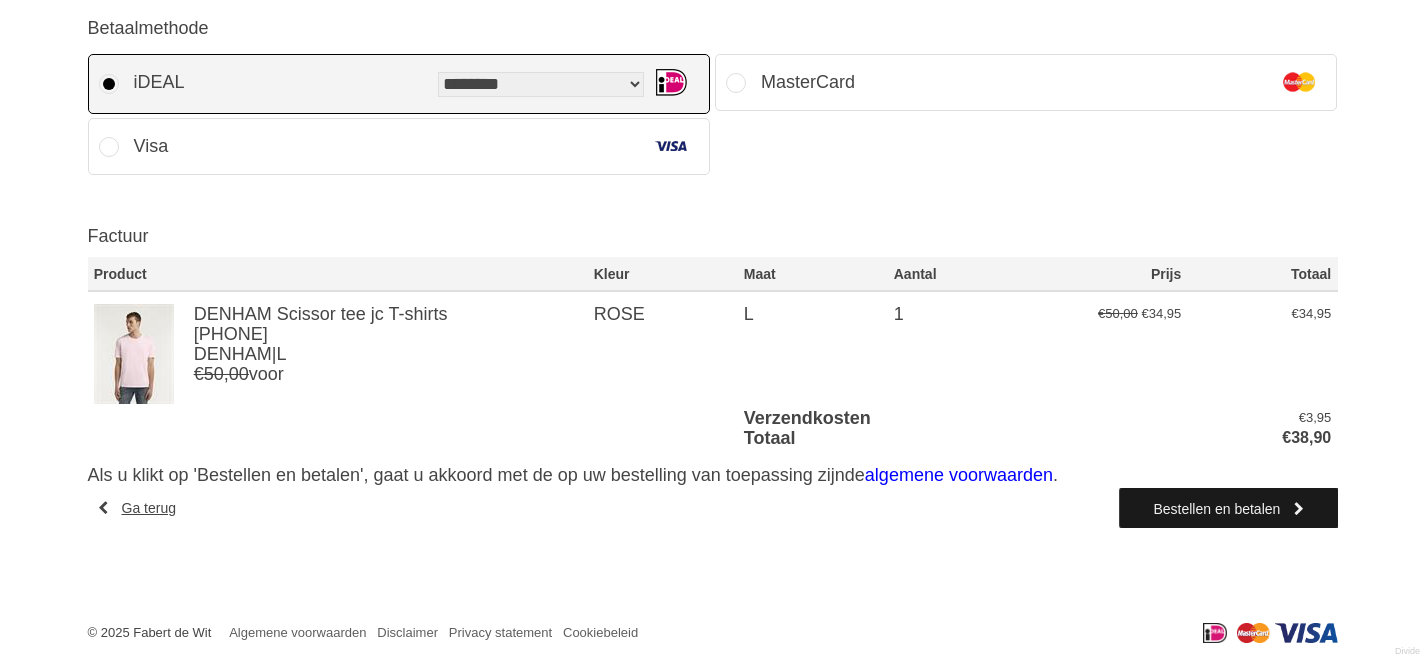 click on "Bestellen en betalen" at bounding box center [1228, 508] 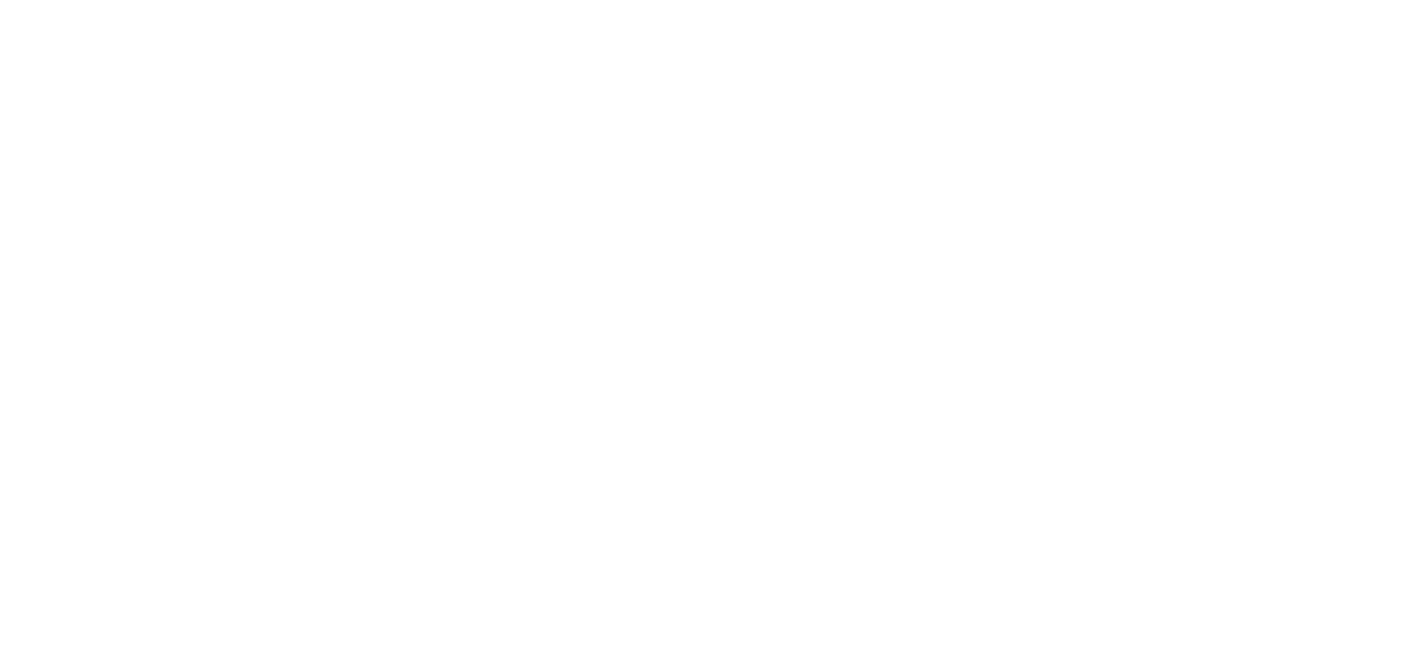 scroll, scrollTop: 0, scrollLeft: 0, axis: both 